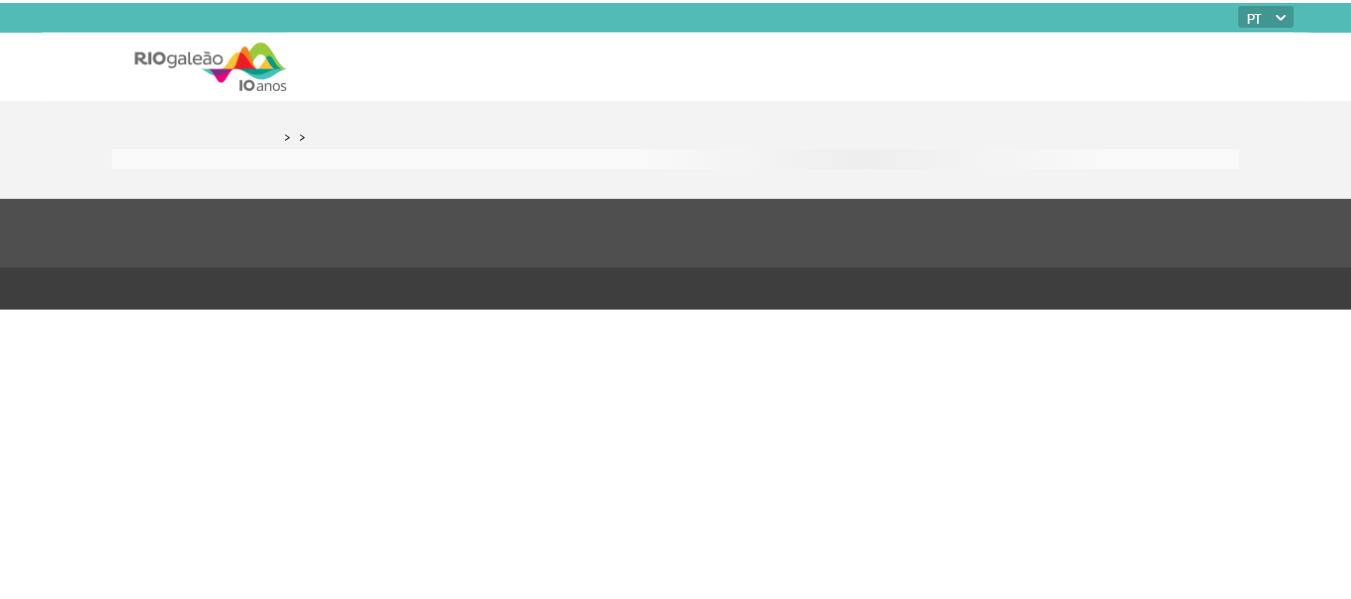 scroll, scrollTop: 0, scrollLeft: 0, axis: both 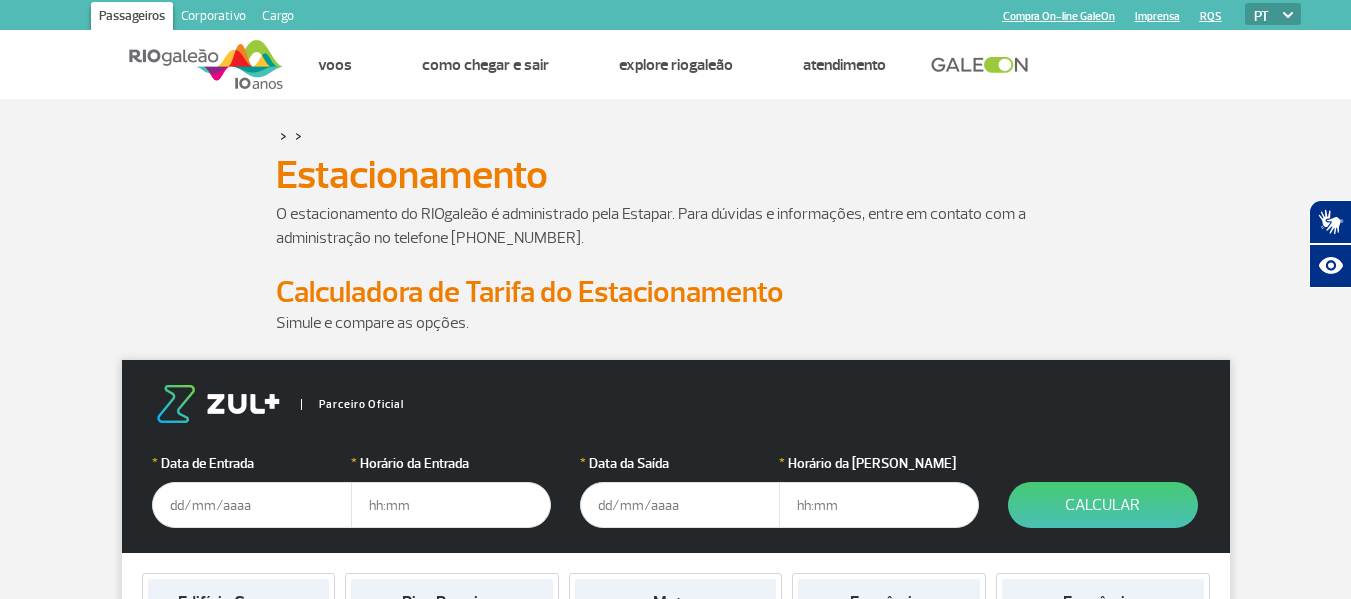 click at bounding box center (252, 505) 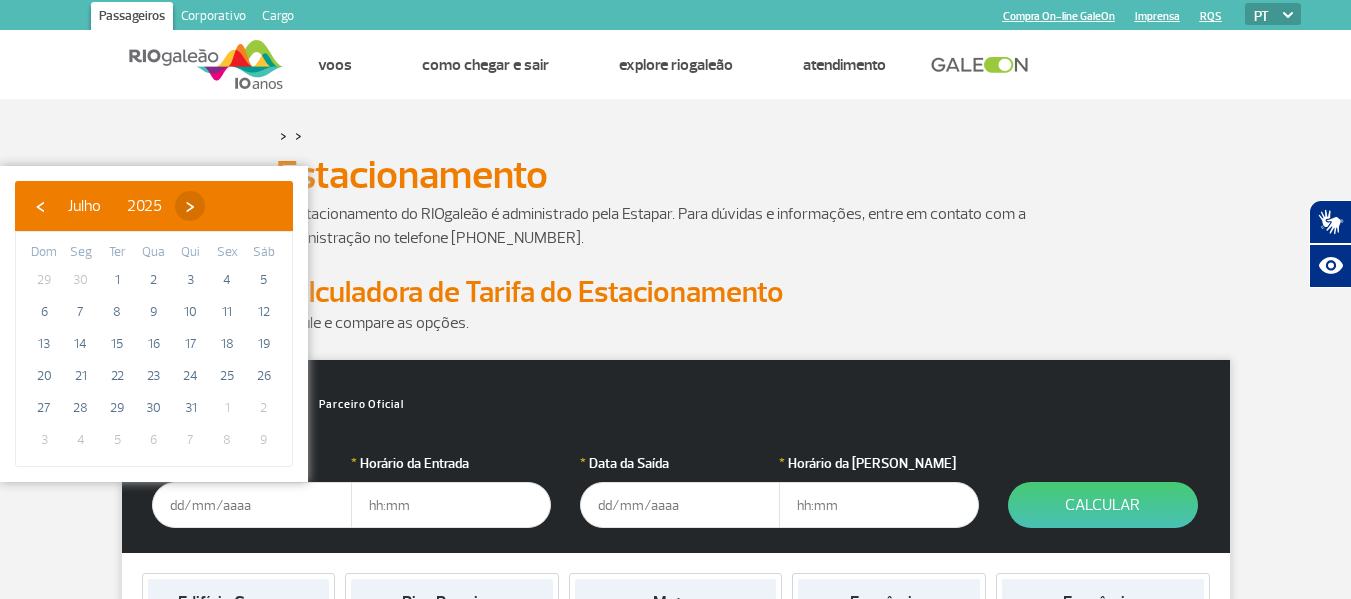click on "›" 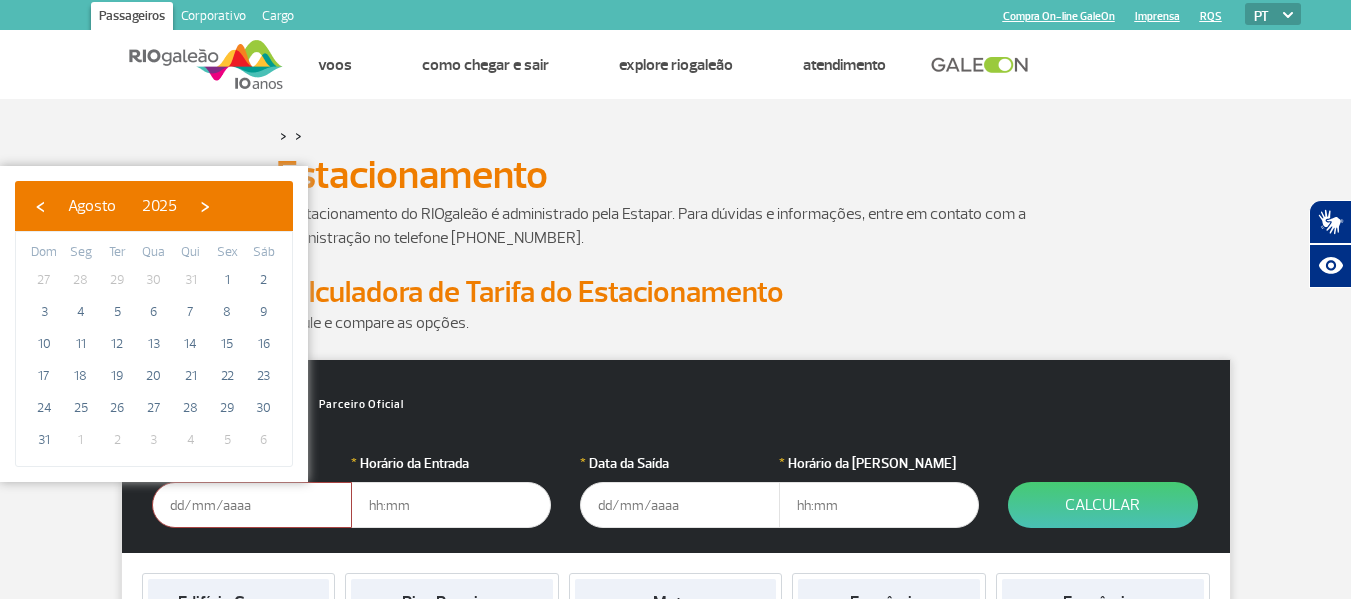 click on "›" 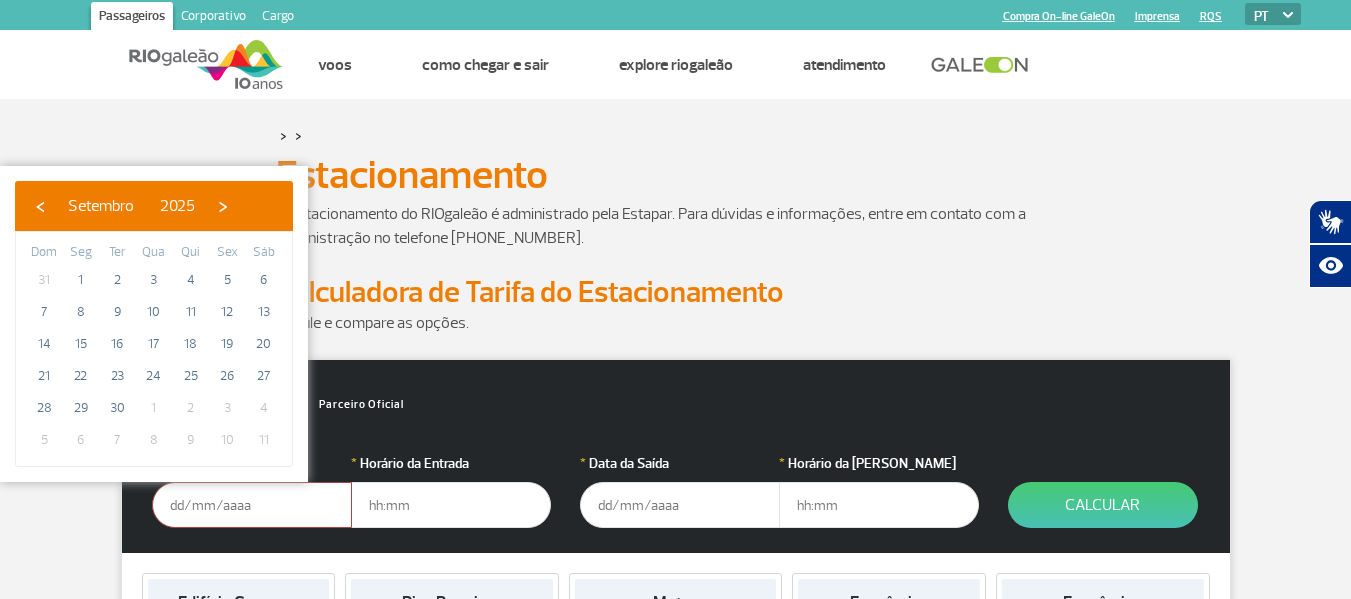 click on "›" 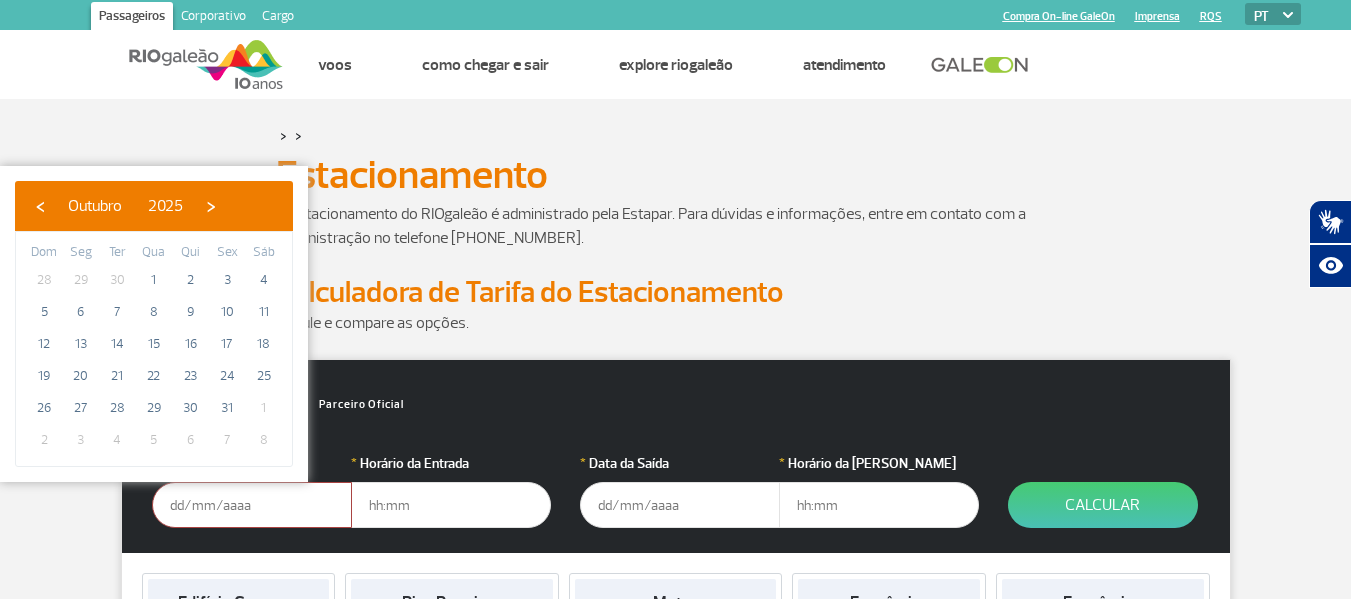 click on "›" 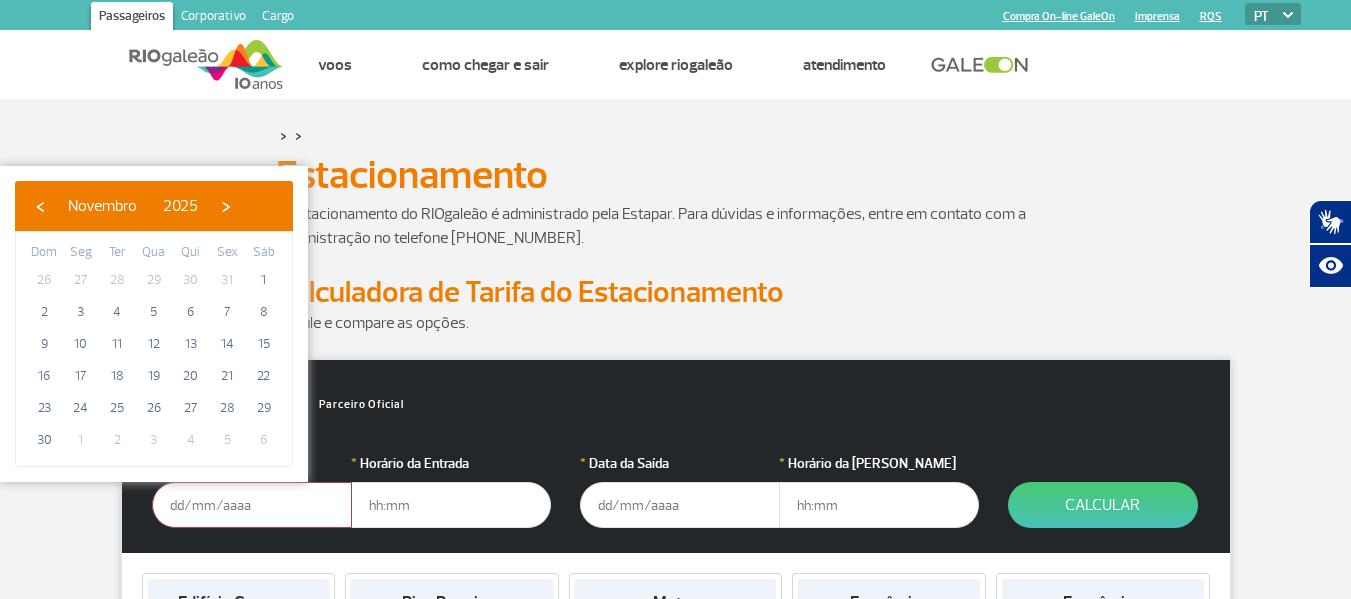 click on "›" 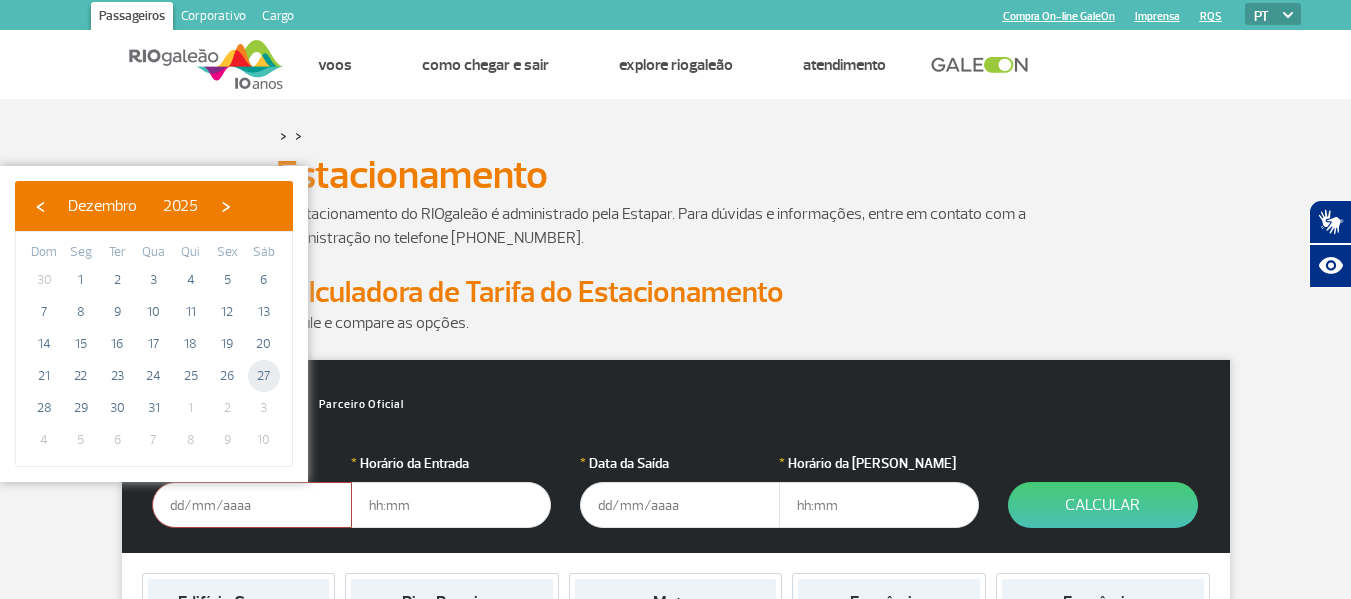 click on "27" 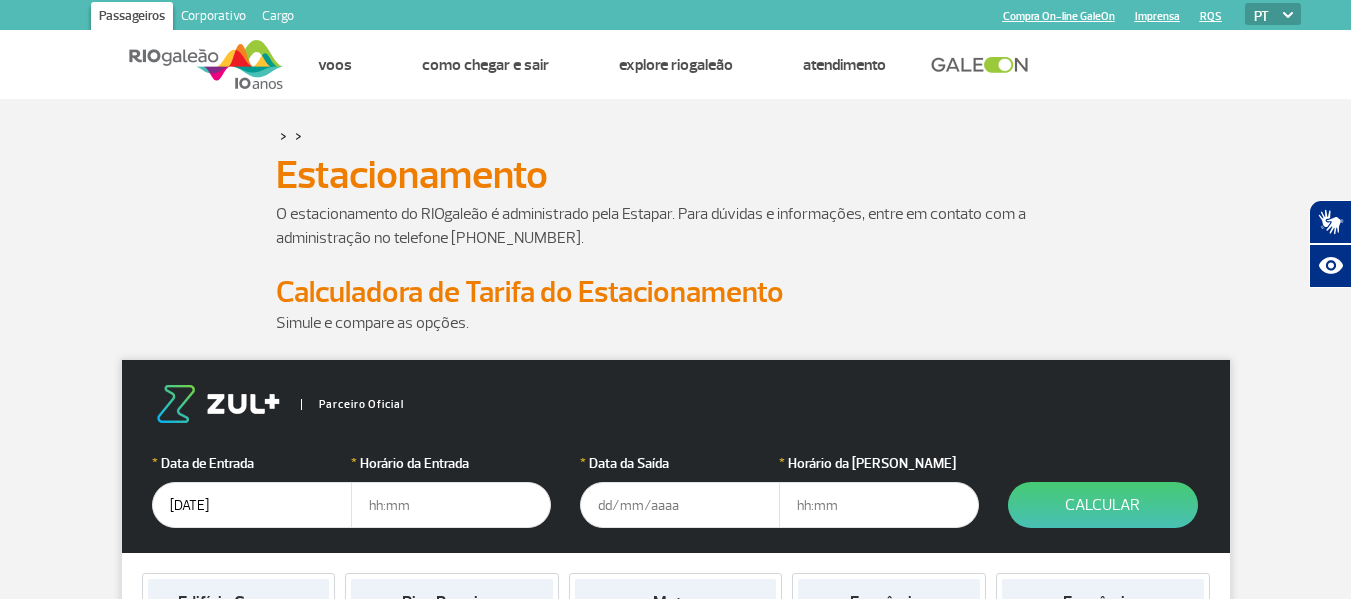 click at bounding box center [451, 505] 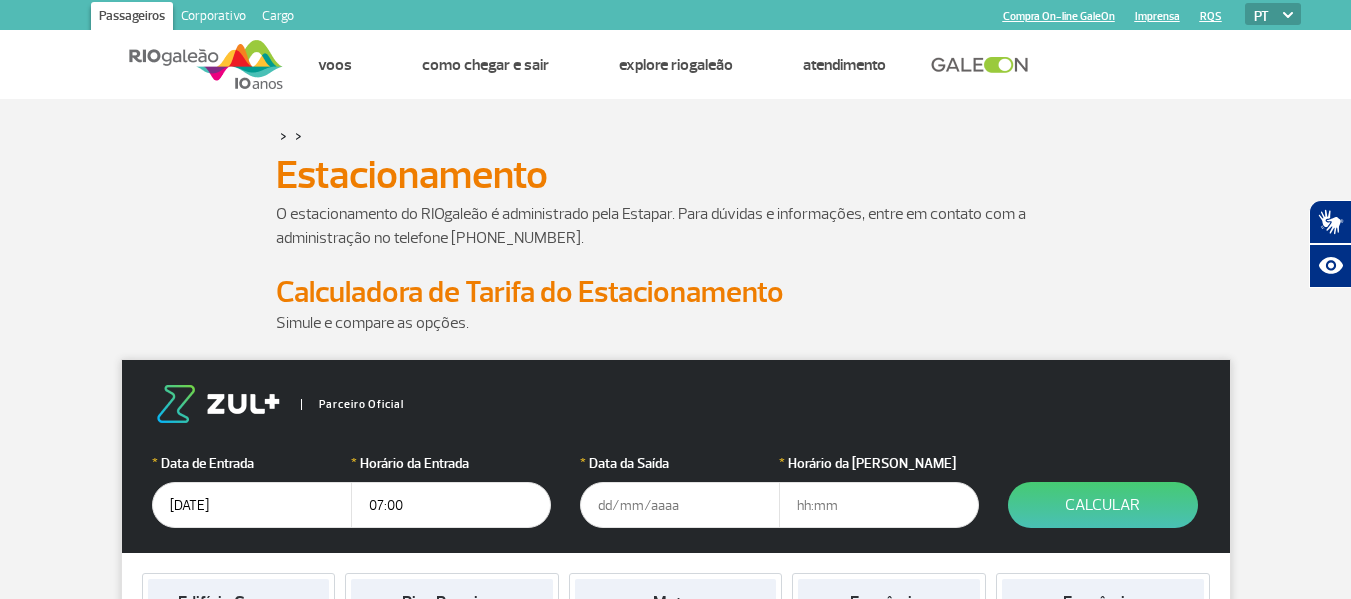 type on "07:00" 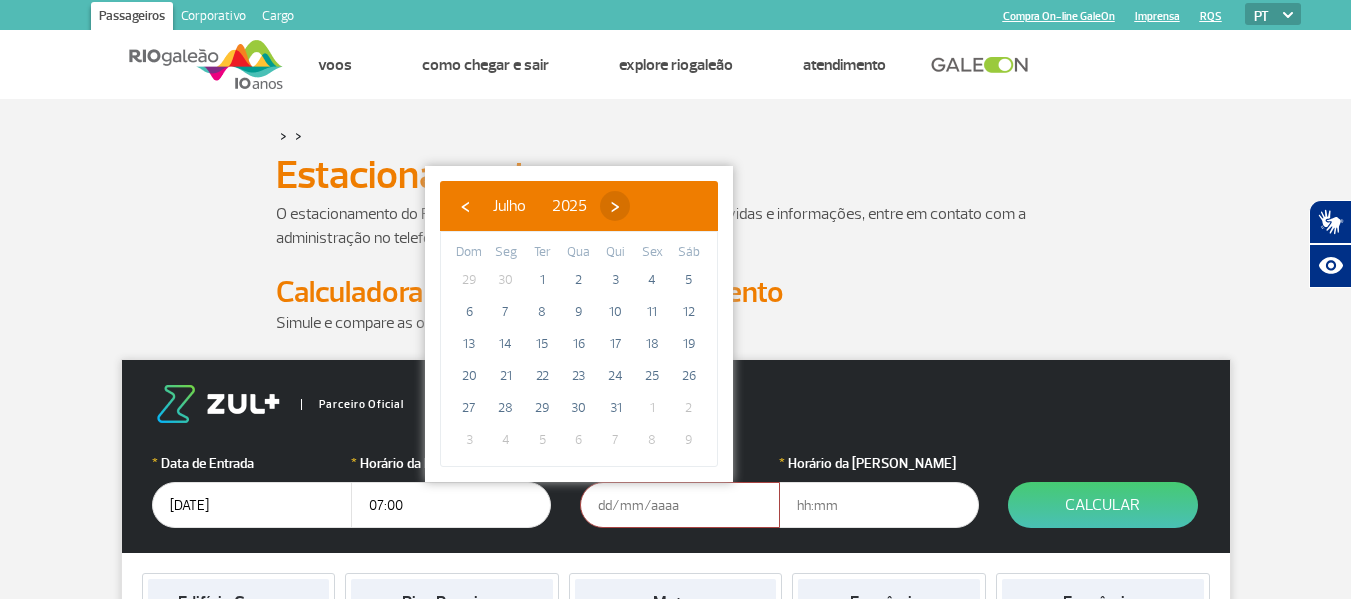 click on "›" 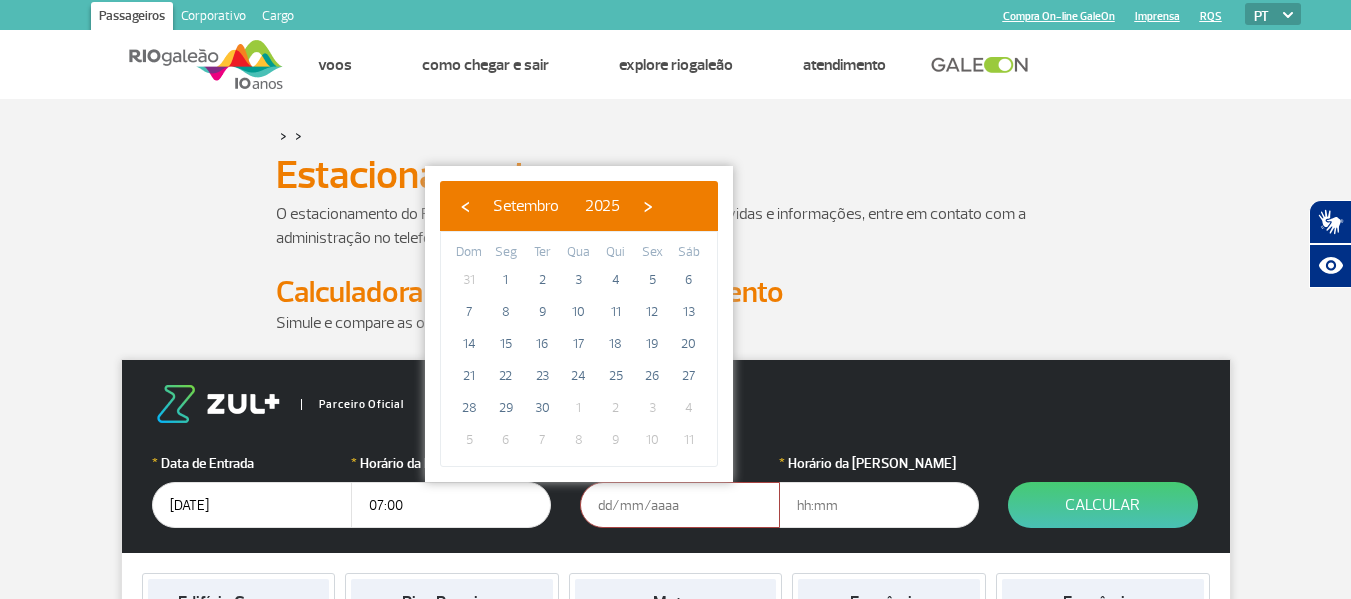 click on "›" 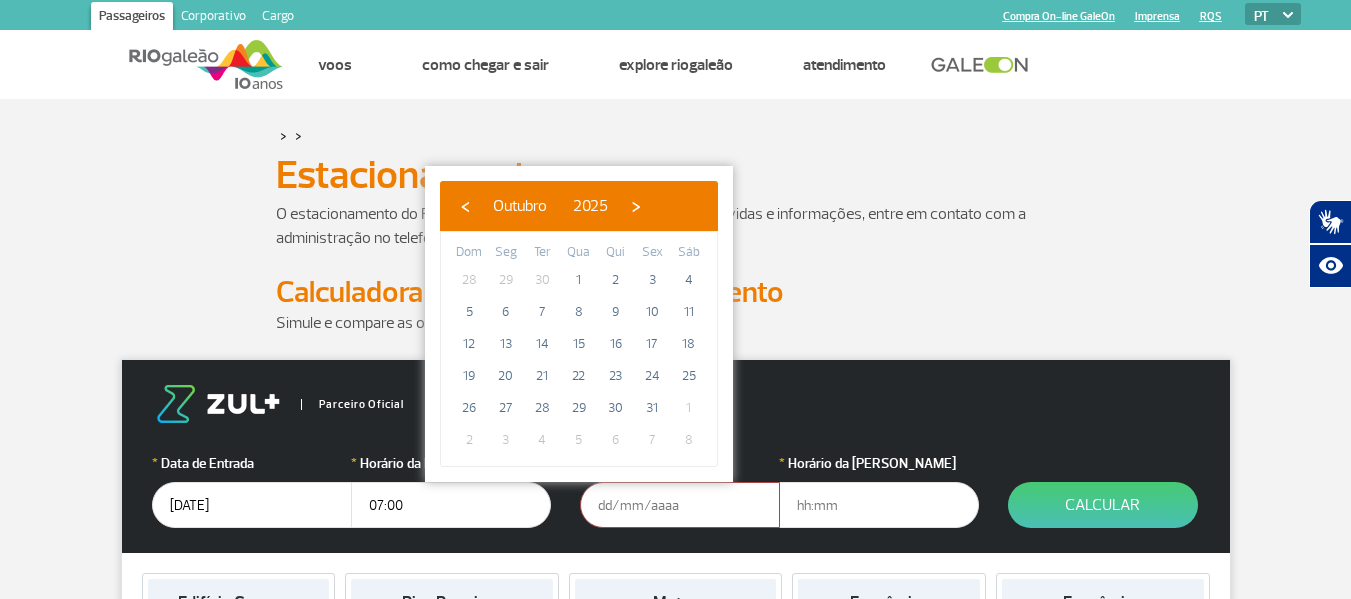click on "›" 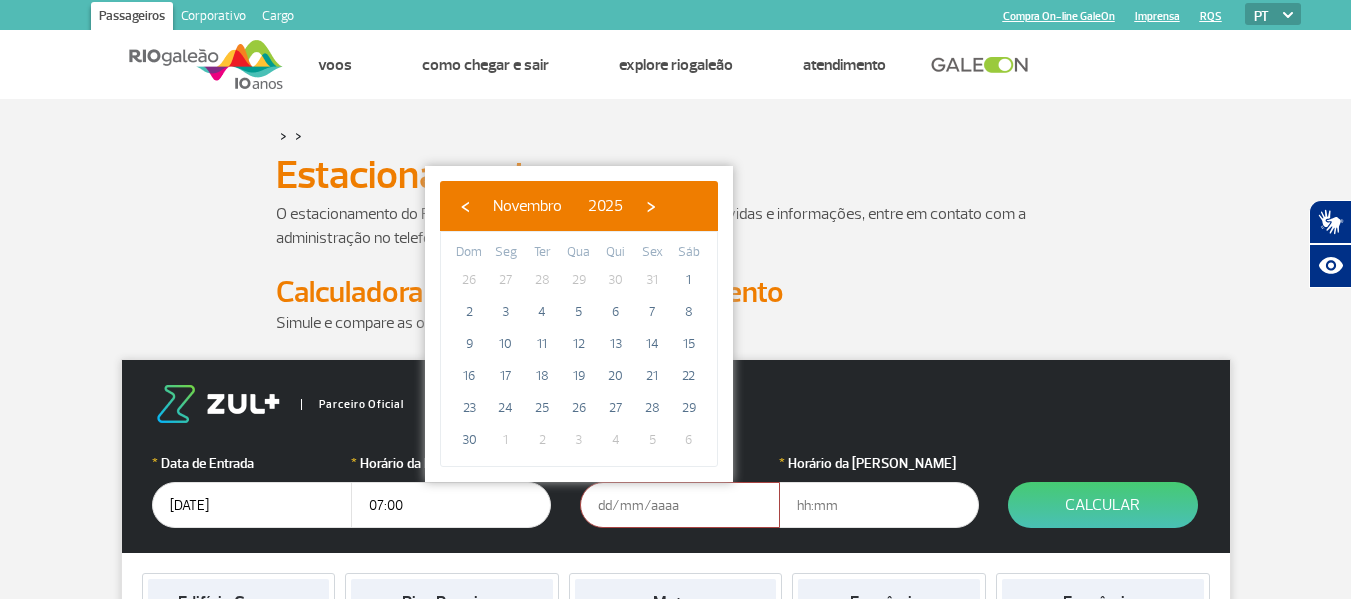 click on "›" 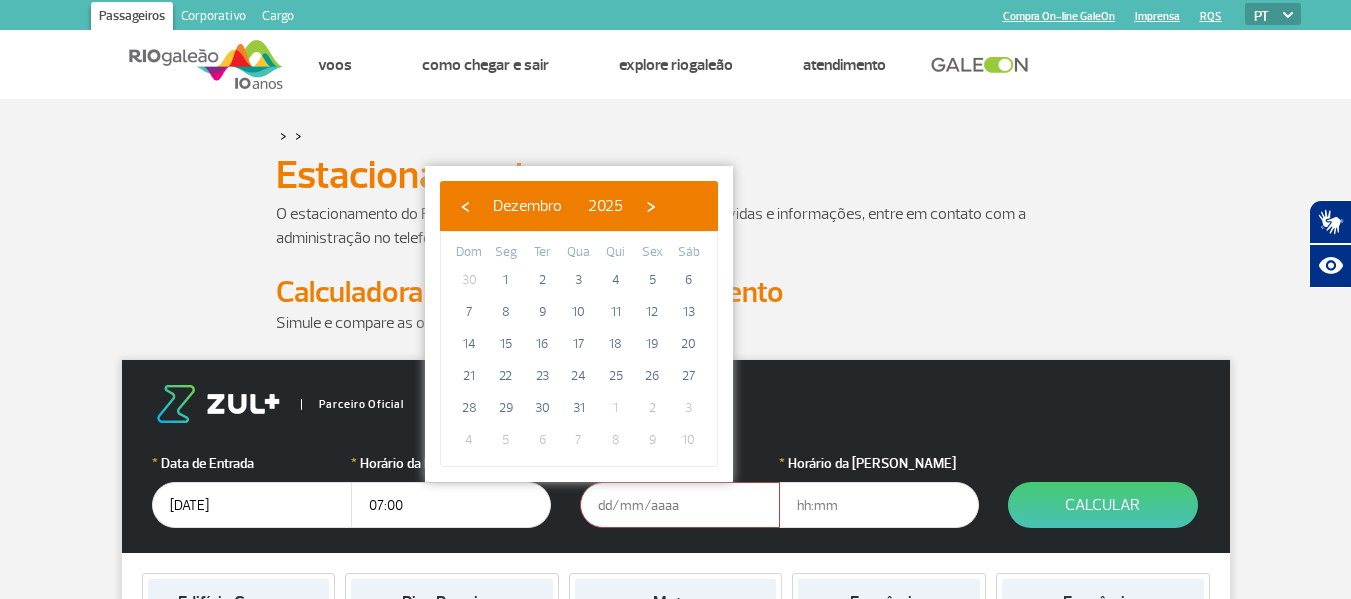 click on "›" 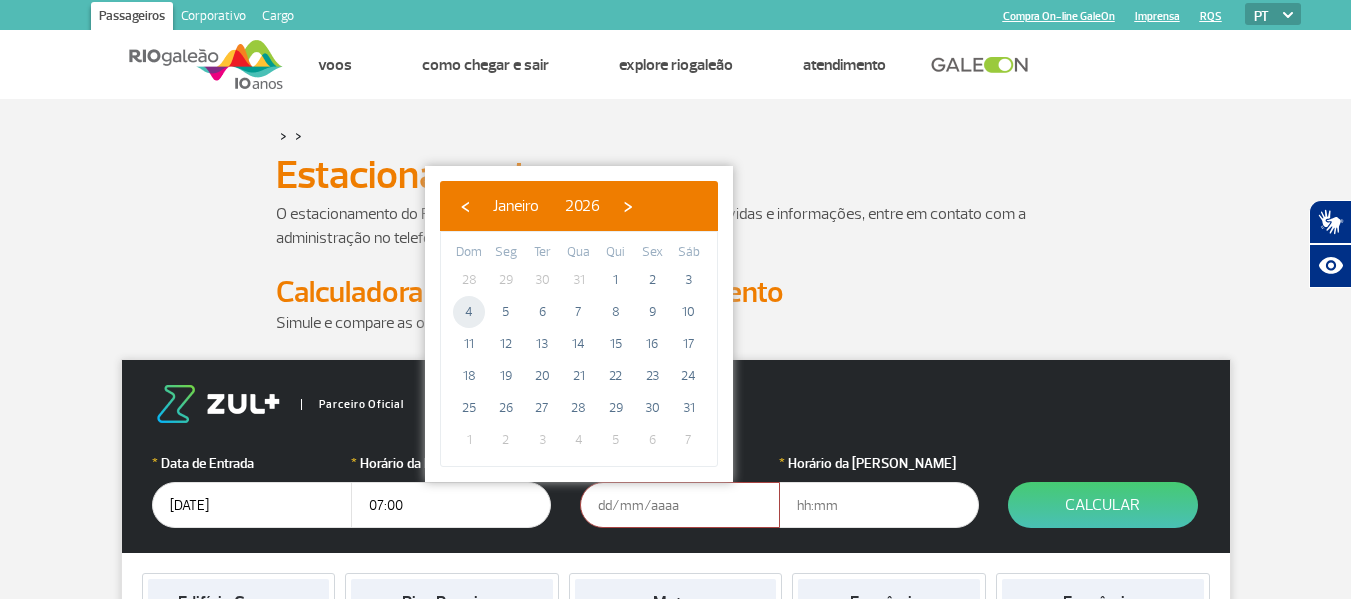 click on "4" 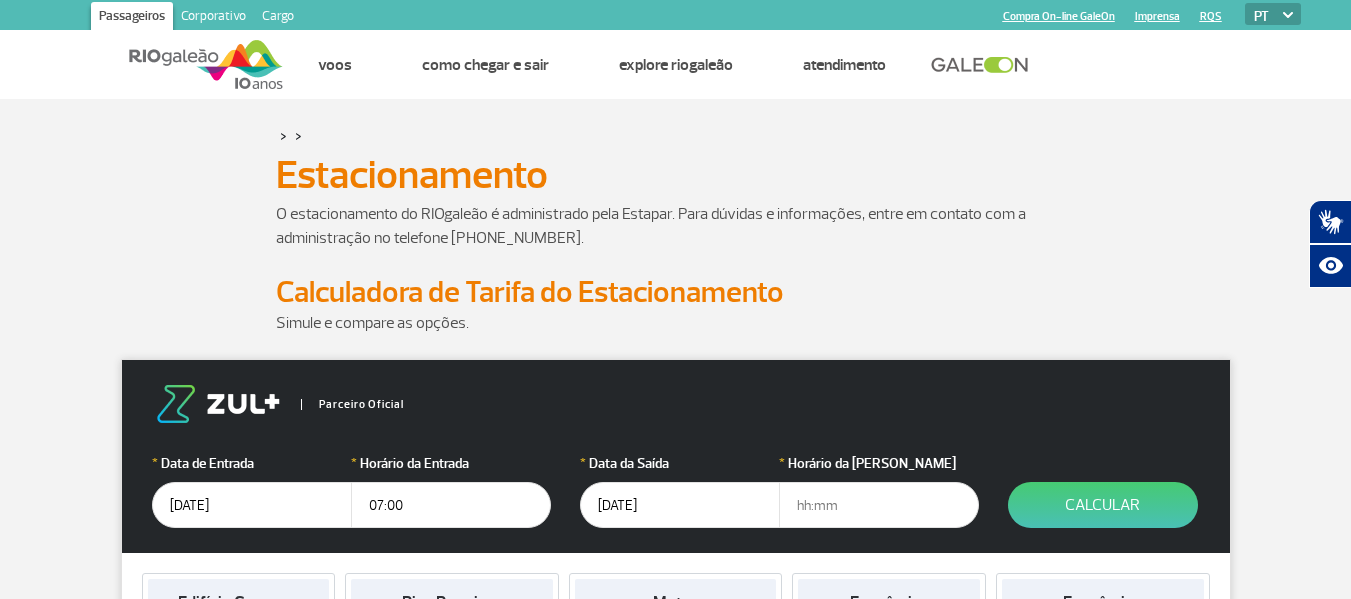 click at bounding box center [879, 505] 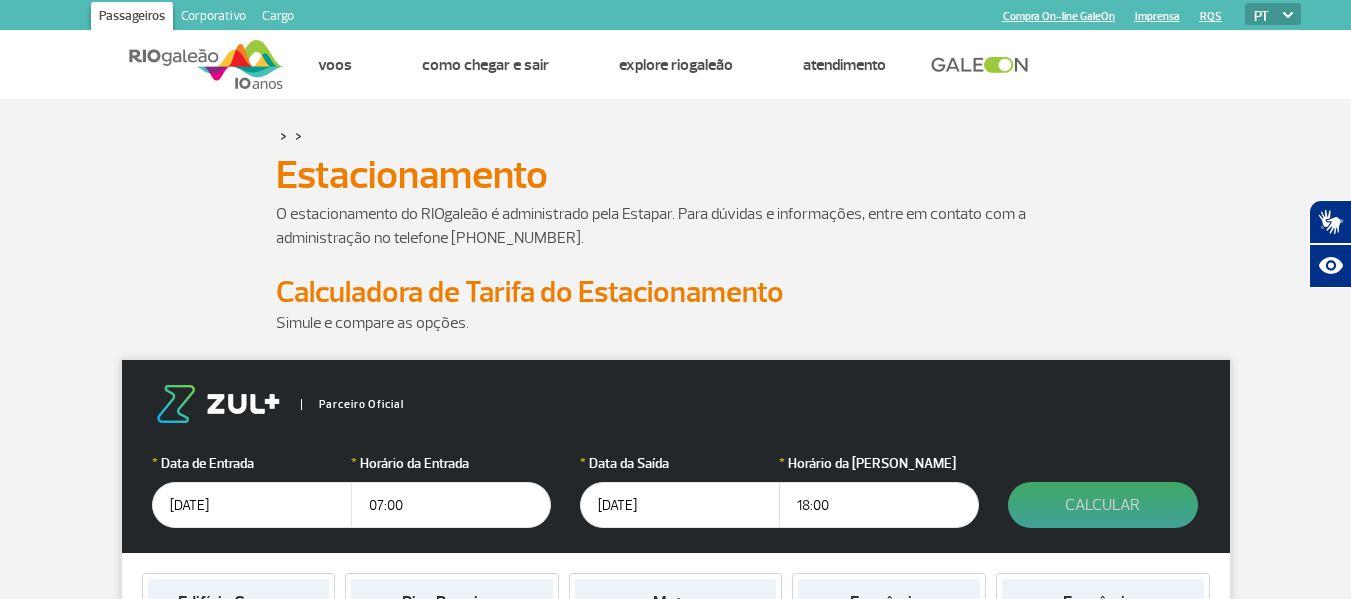 type on "18:00" 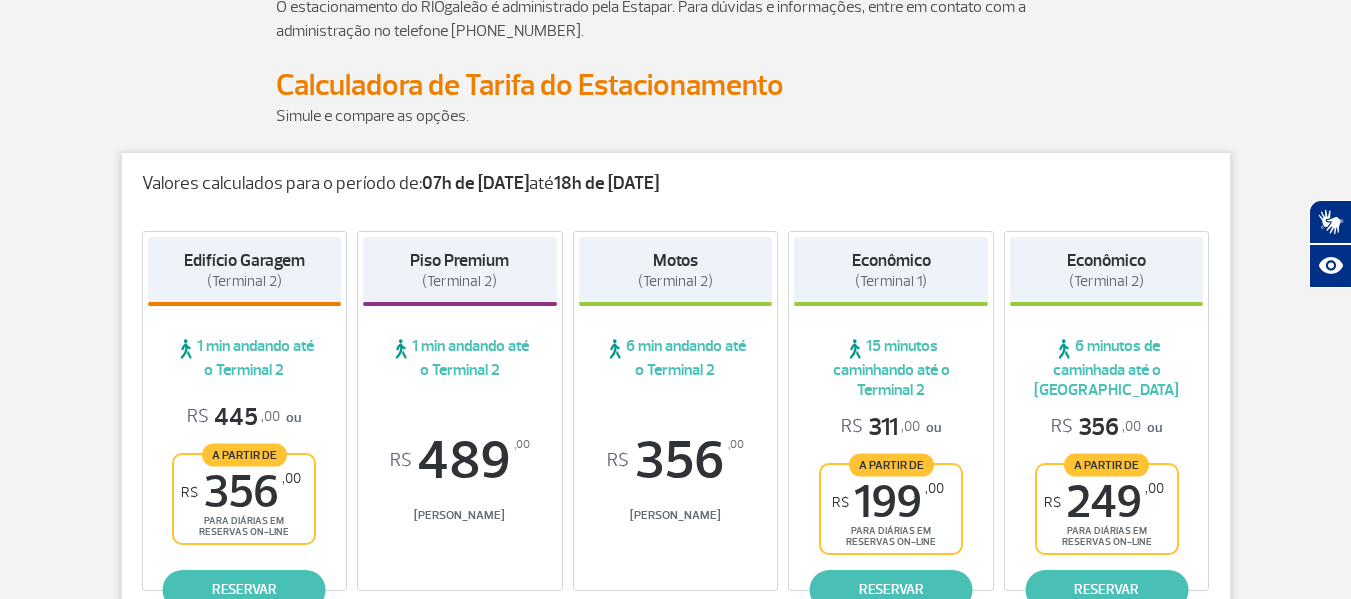 scroll, scrollTop: 266, scrollLeft: 0, axis: vertical 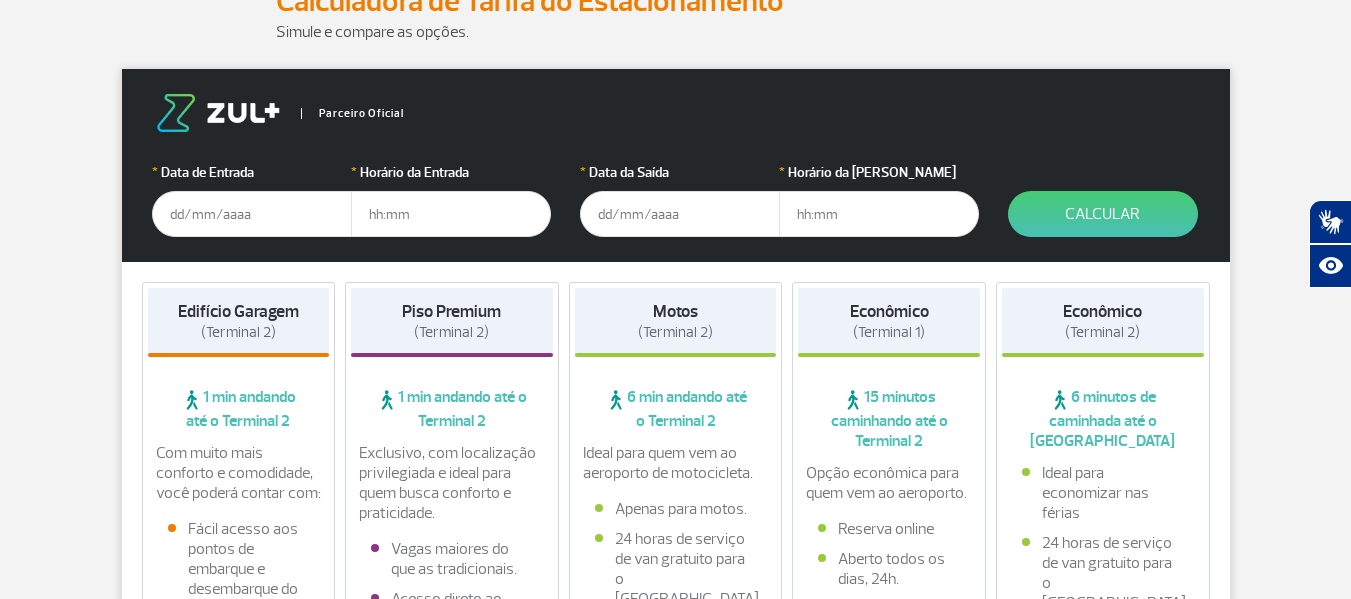drag, startPoint x: 1360, startPoint y: 47, endPoint x: 1353, endPoint y: 93, distance: 46.52956 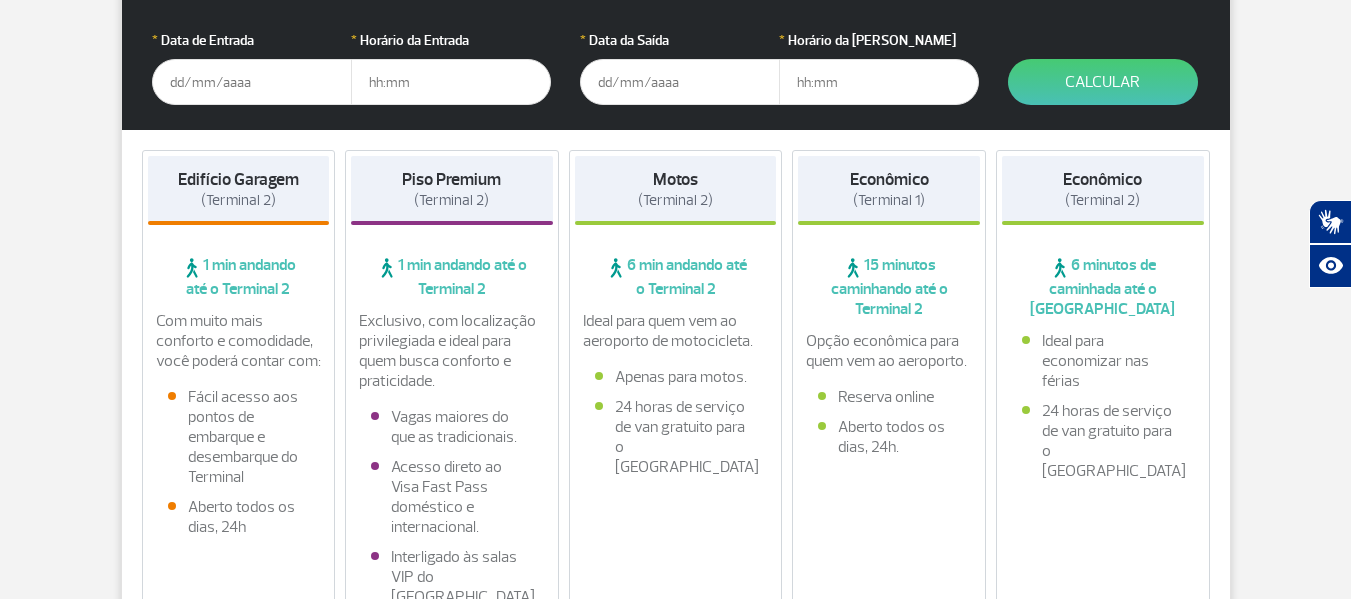 scroll, scrollTop: 451, scrollLeft: 0, axis: vertical 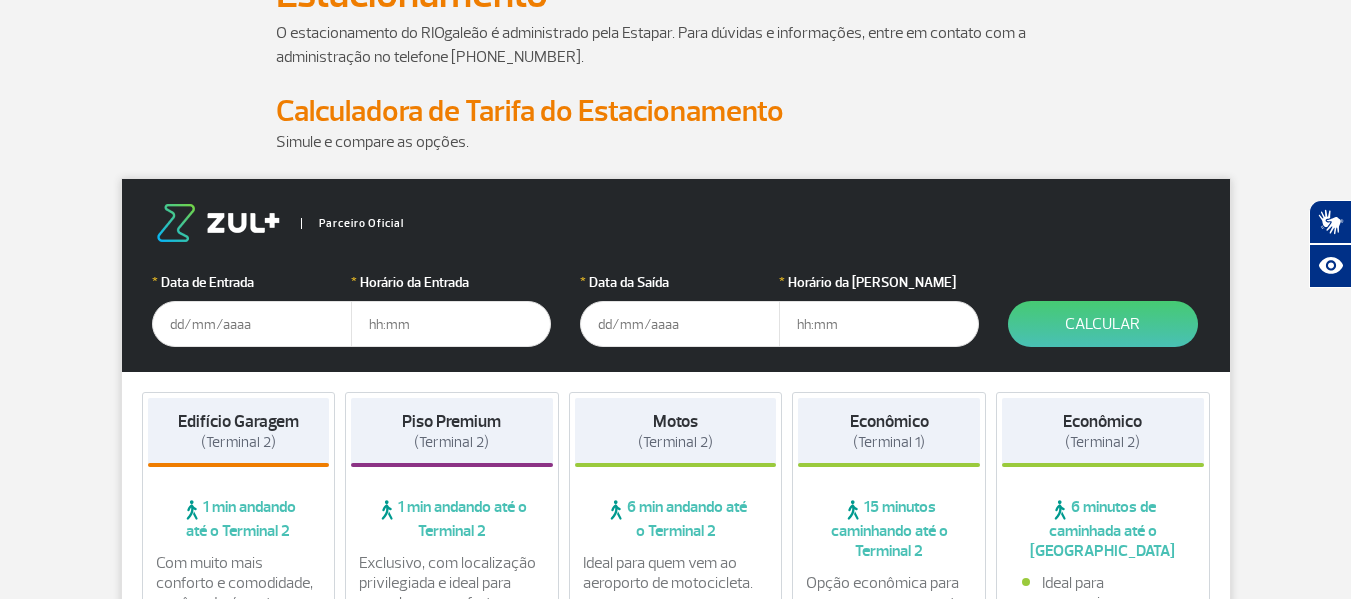 click at bounding box center (252, 324) 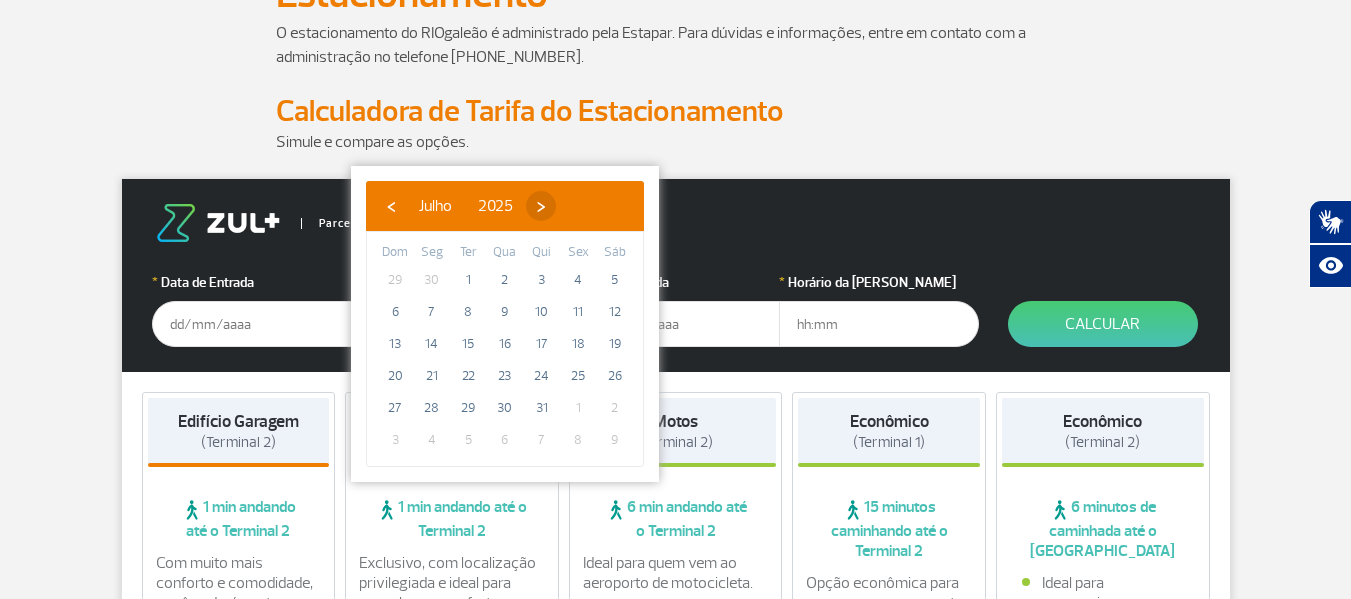 click on "›" 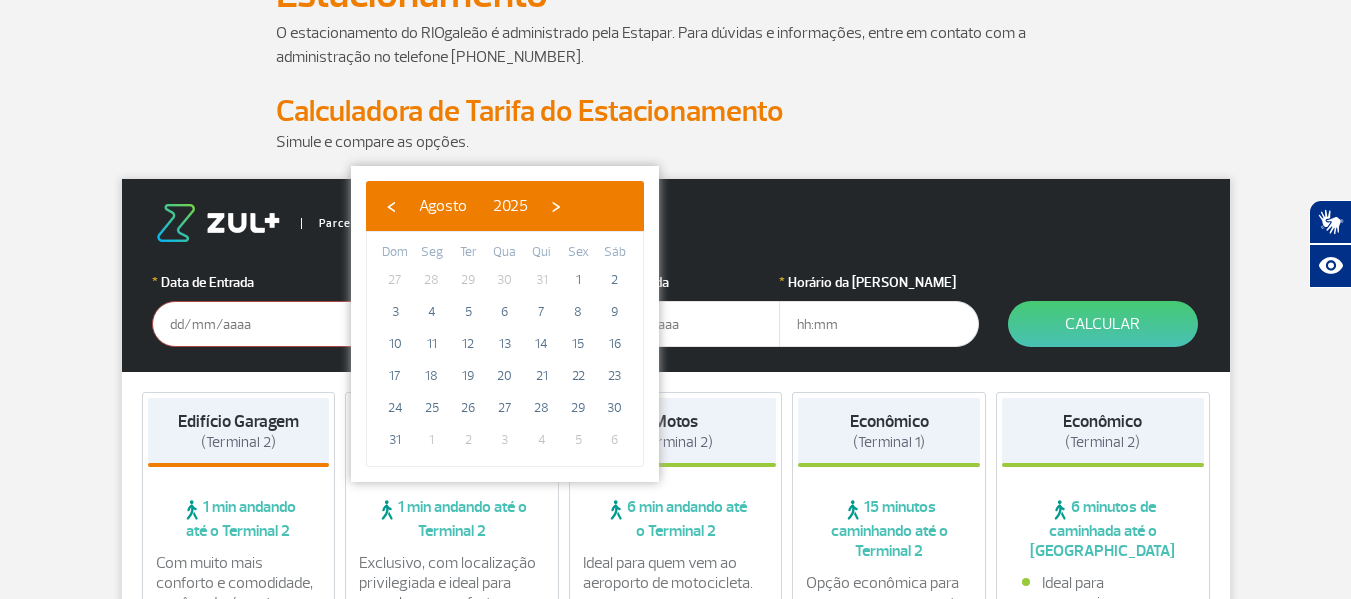 click on "›" 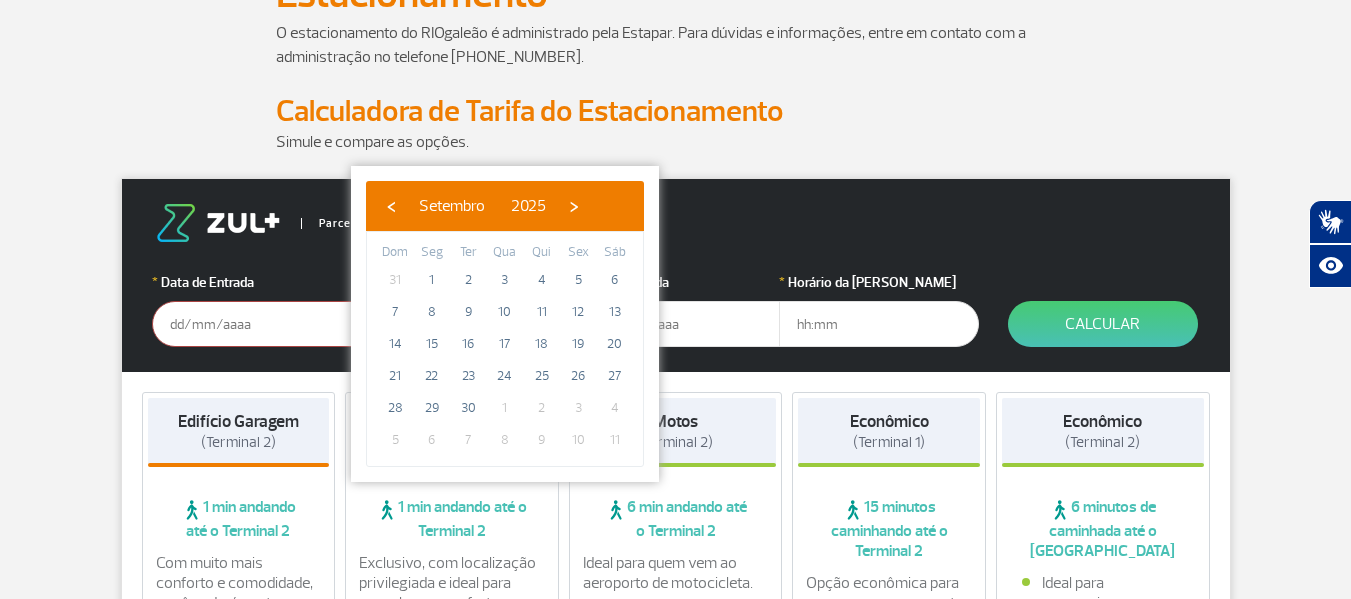 click on "›" 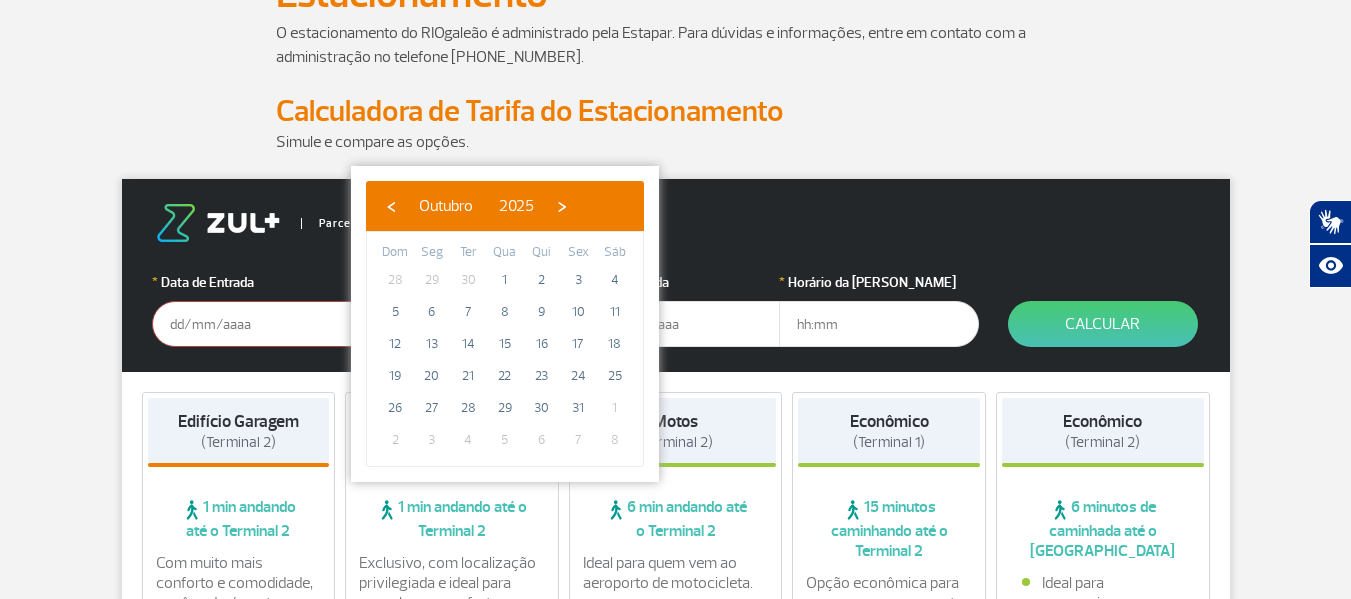 click on "›" 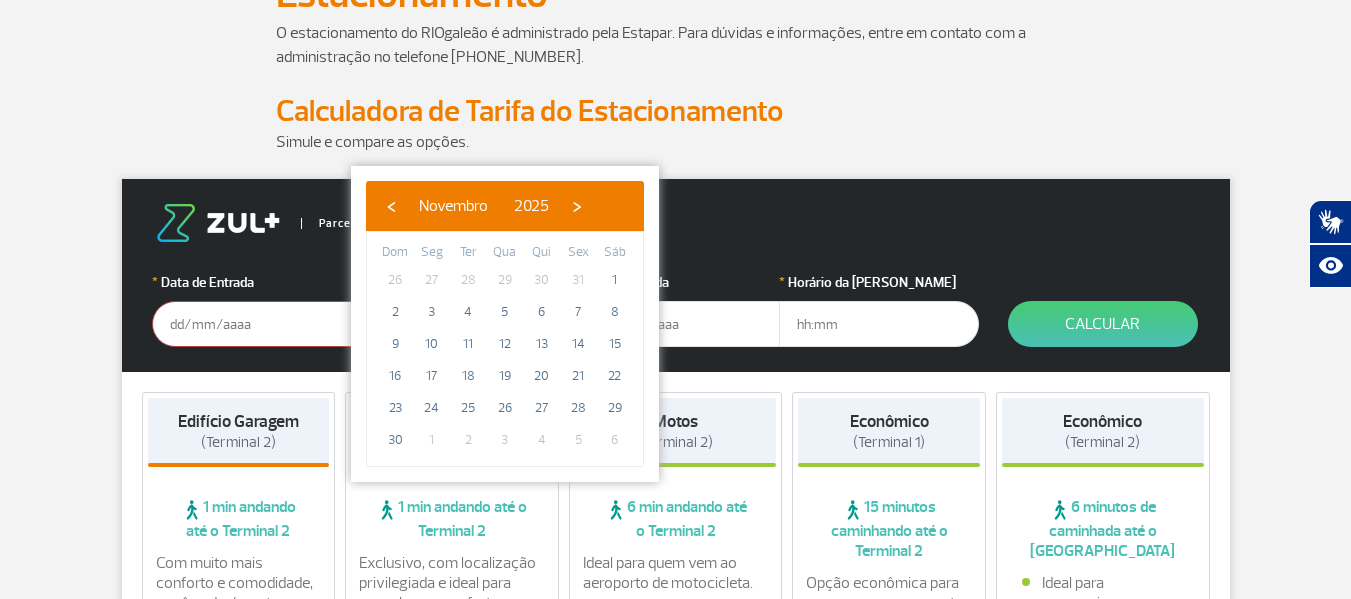 click on "›" 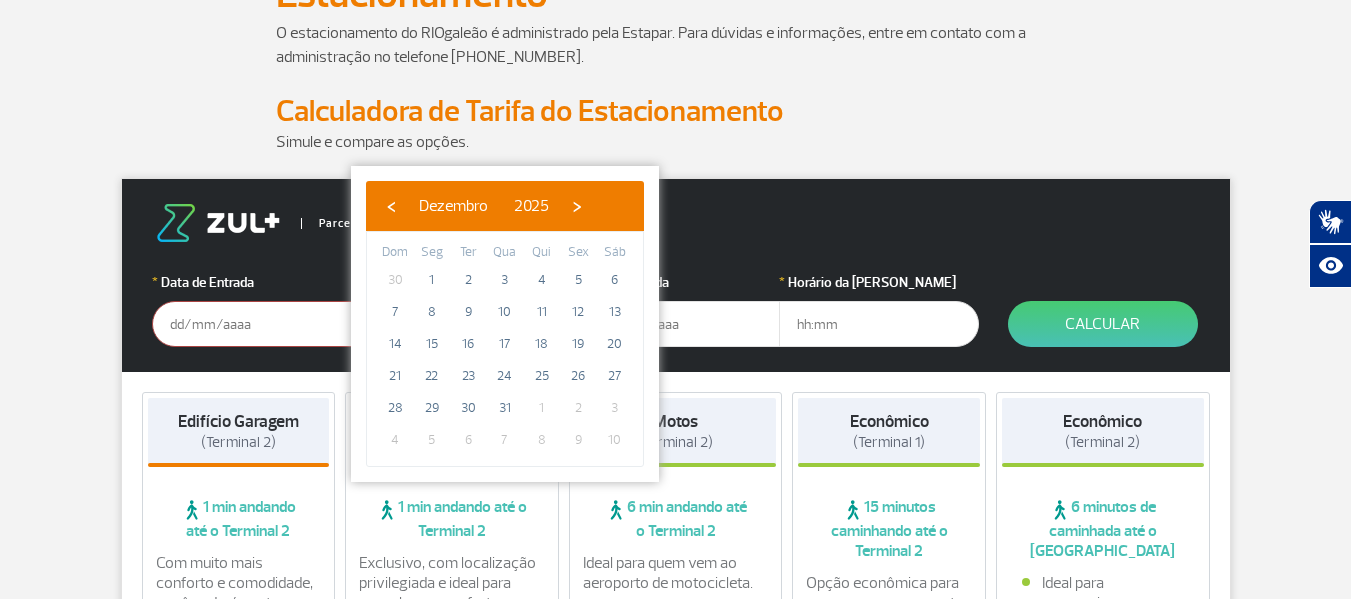 click on "›" 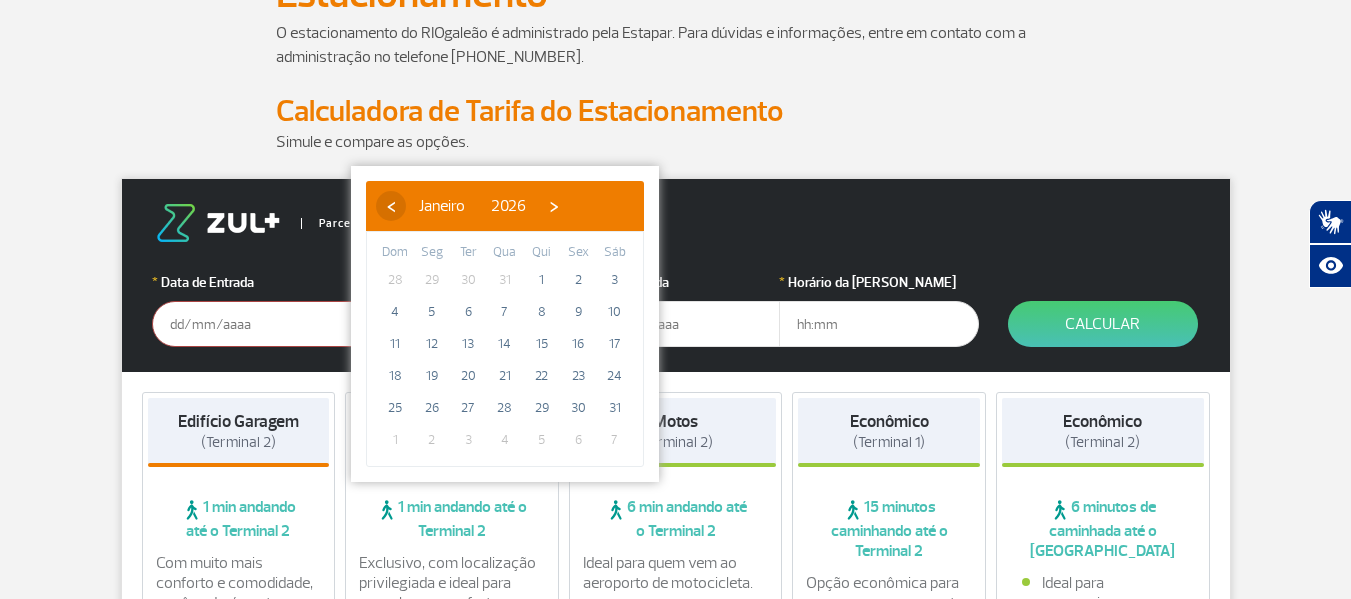 click on "‹" 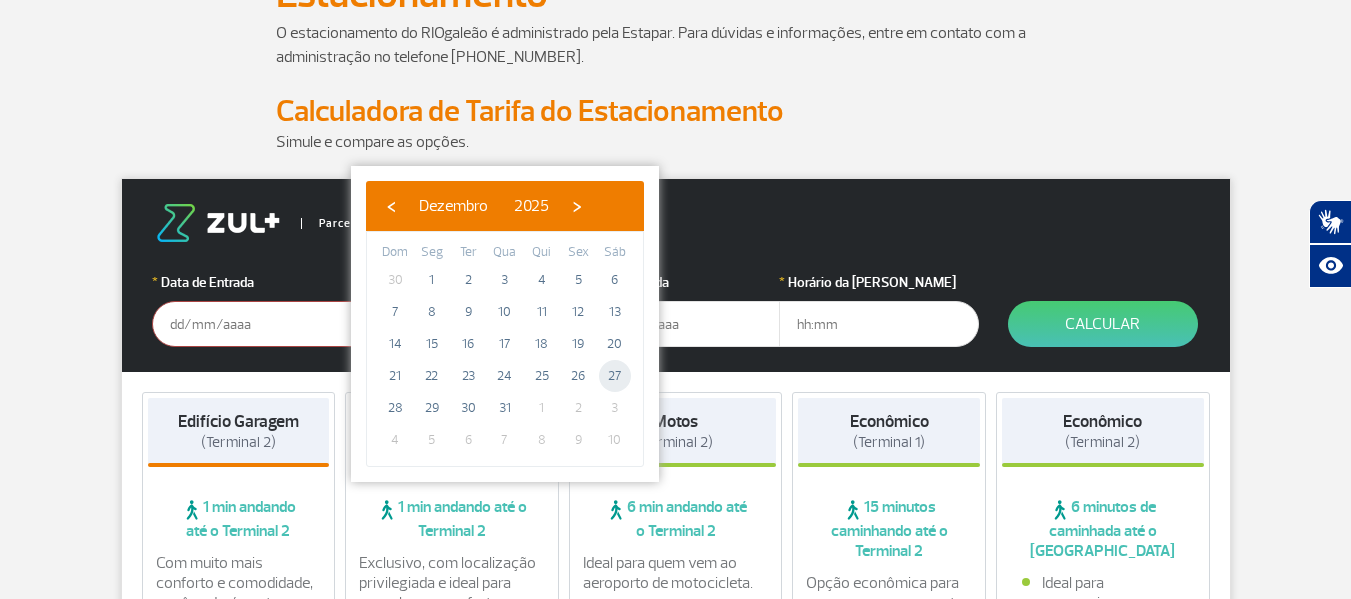 click on "27" 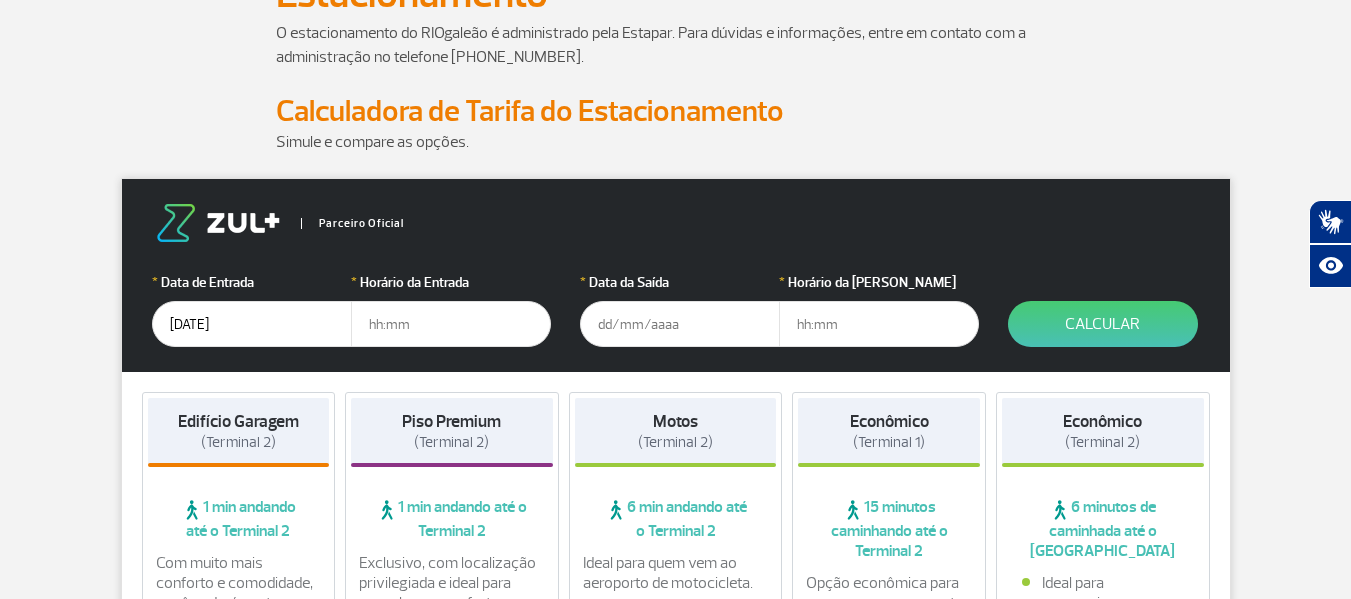 click at bounding box center (451, 324) 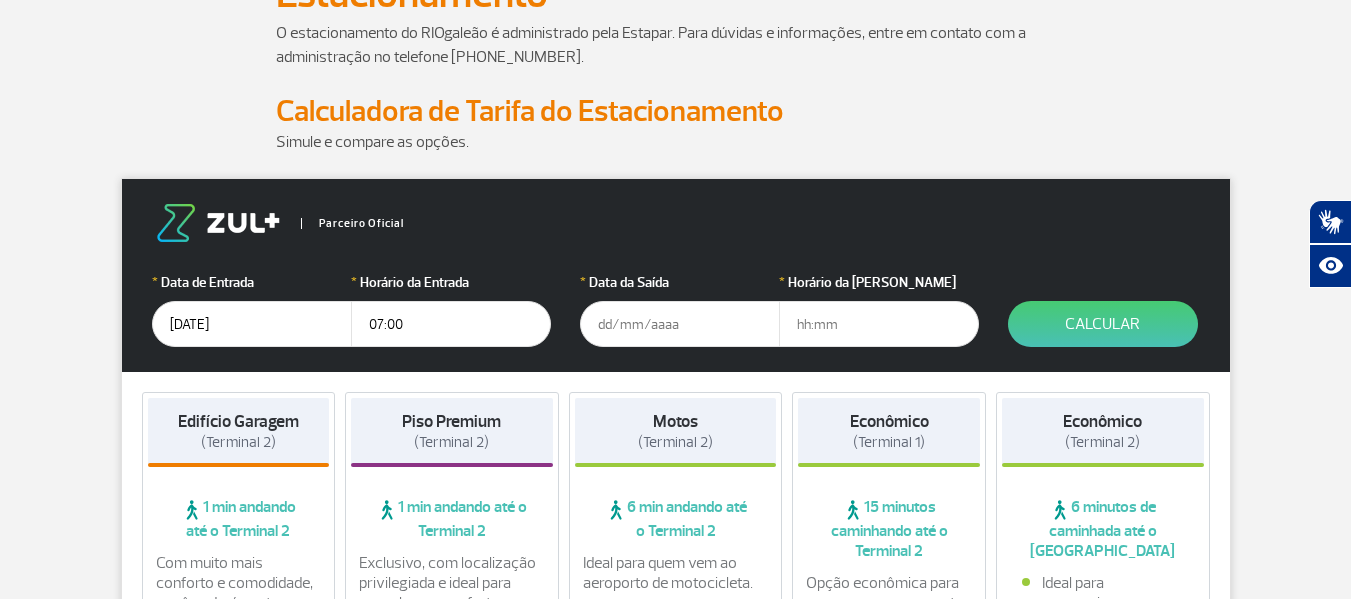 type on "07:00" 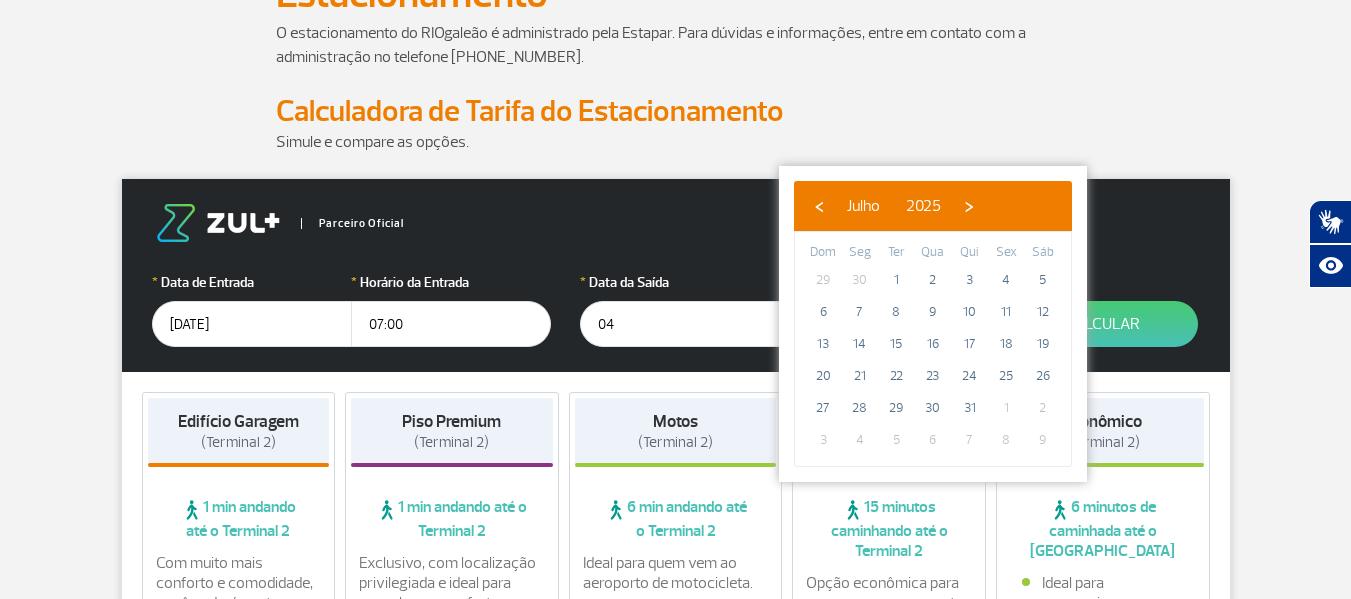 type on "0" 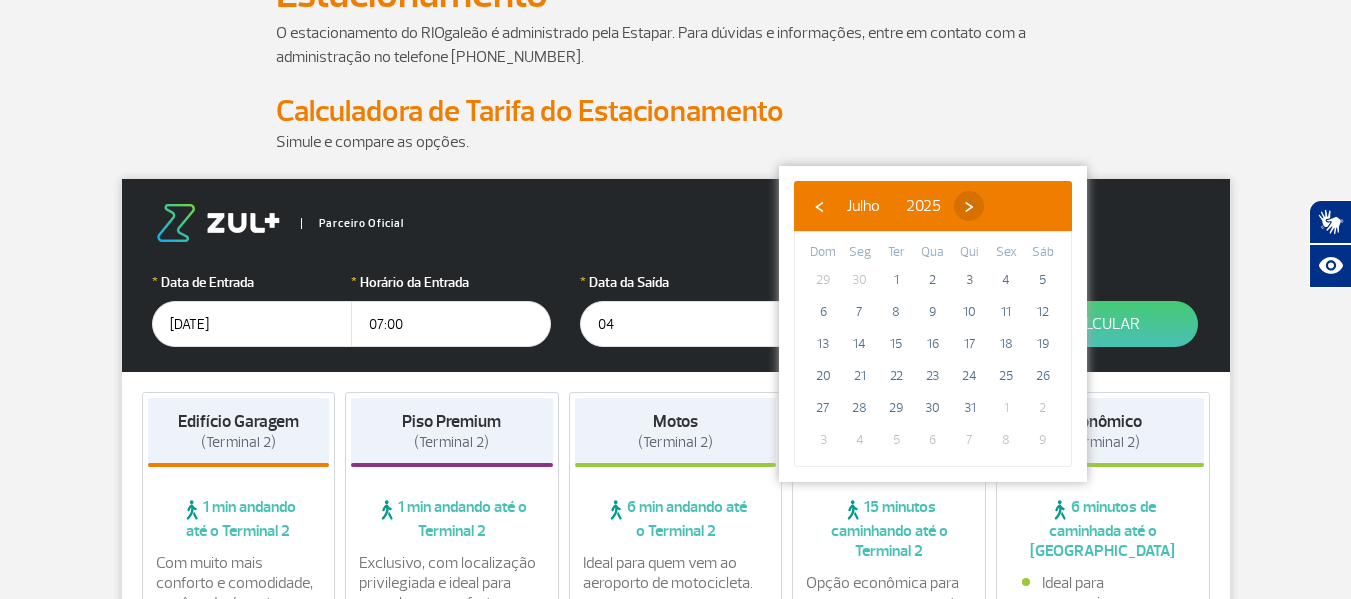 type on "0" 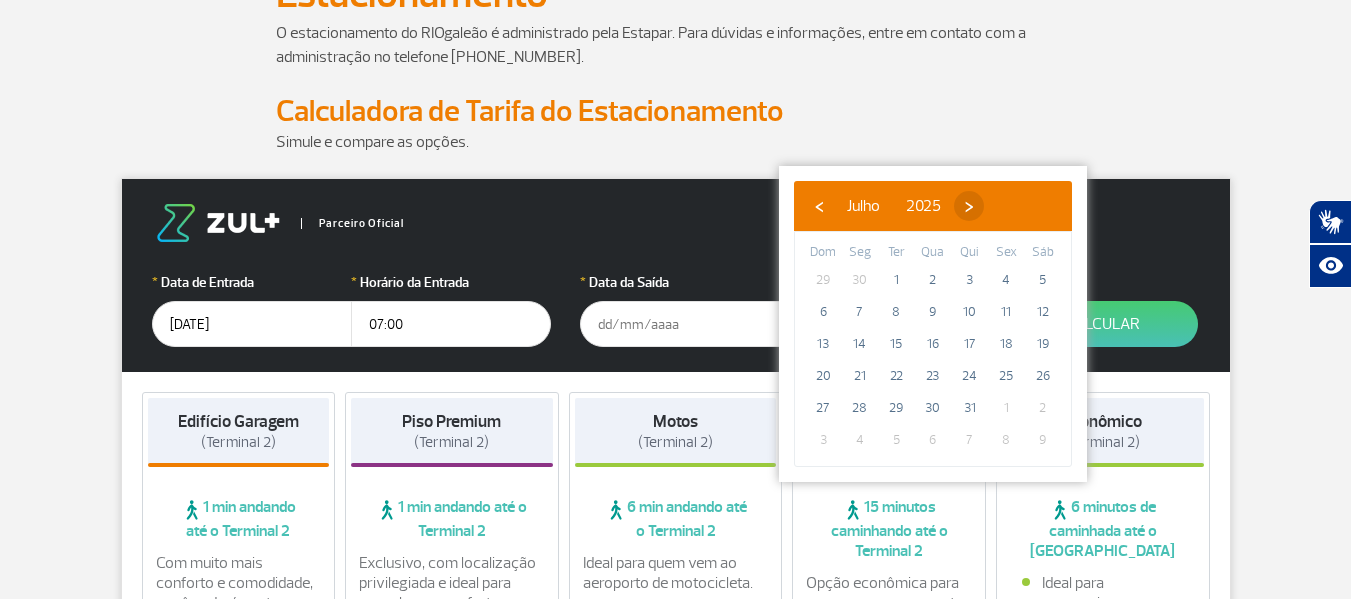 click on "›" 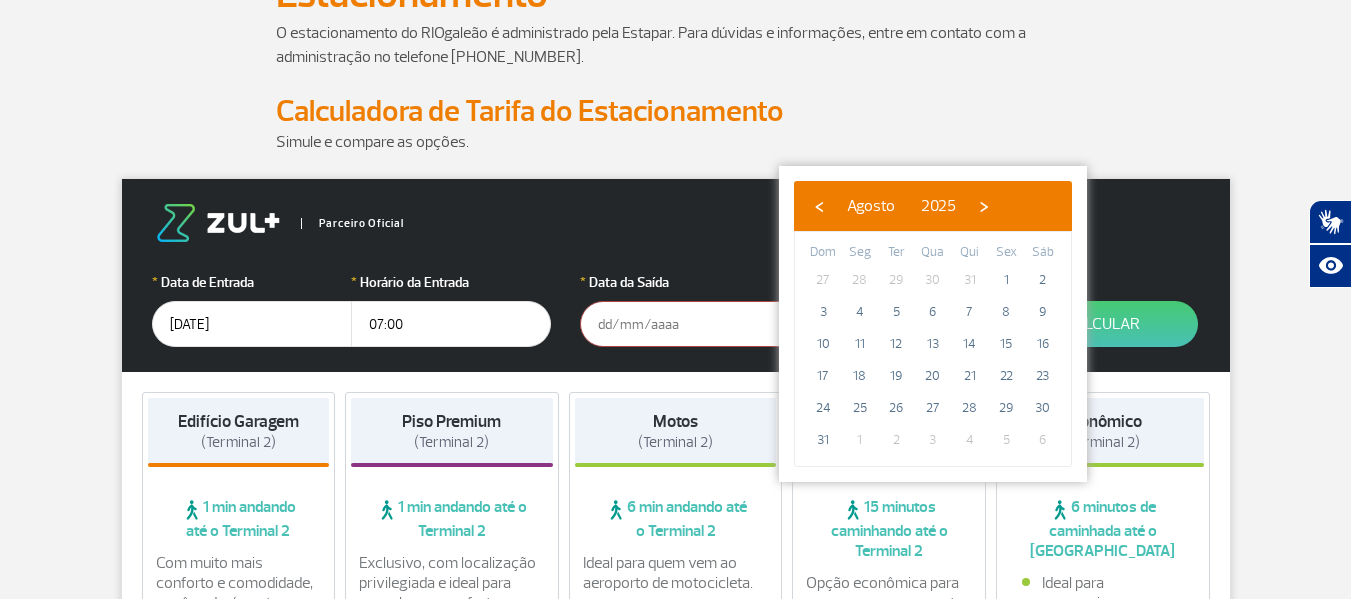 click on "›" 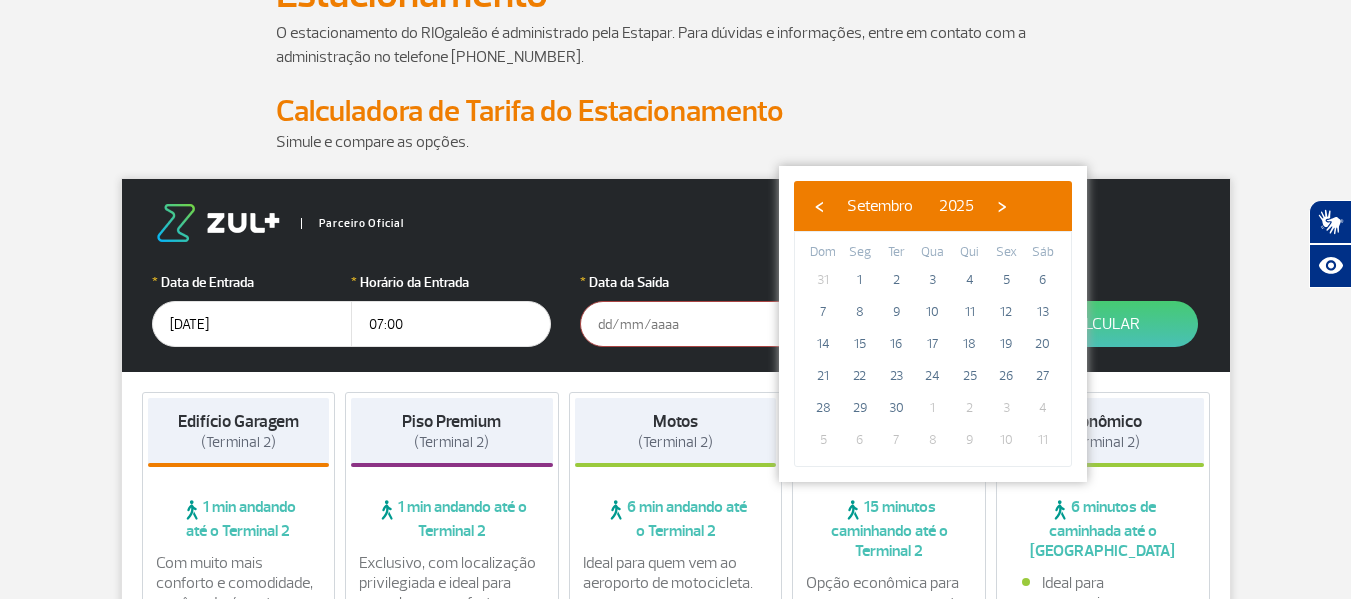 click on "›" 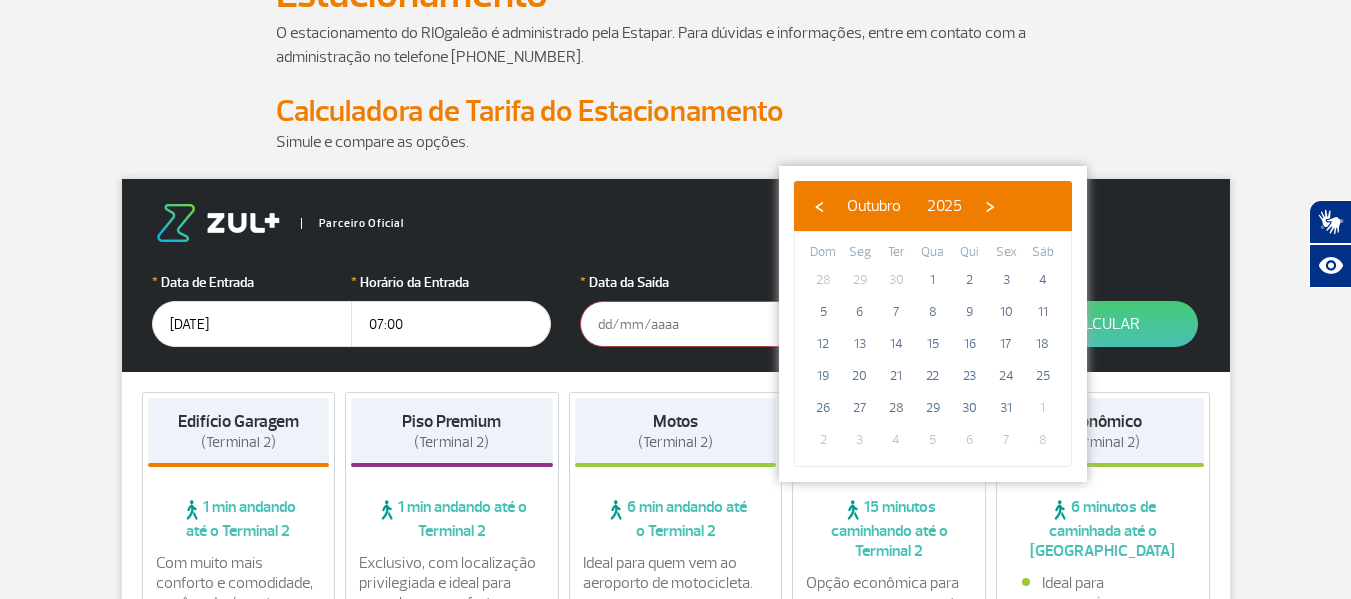 click on "›" 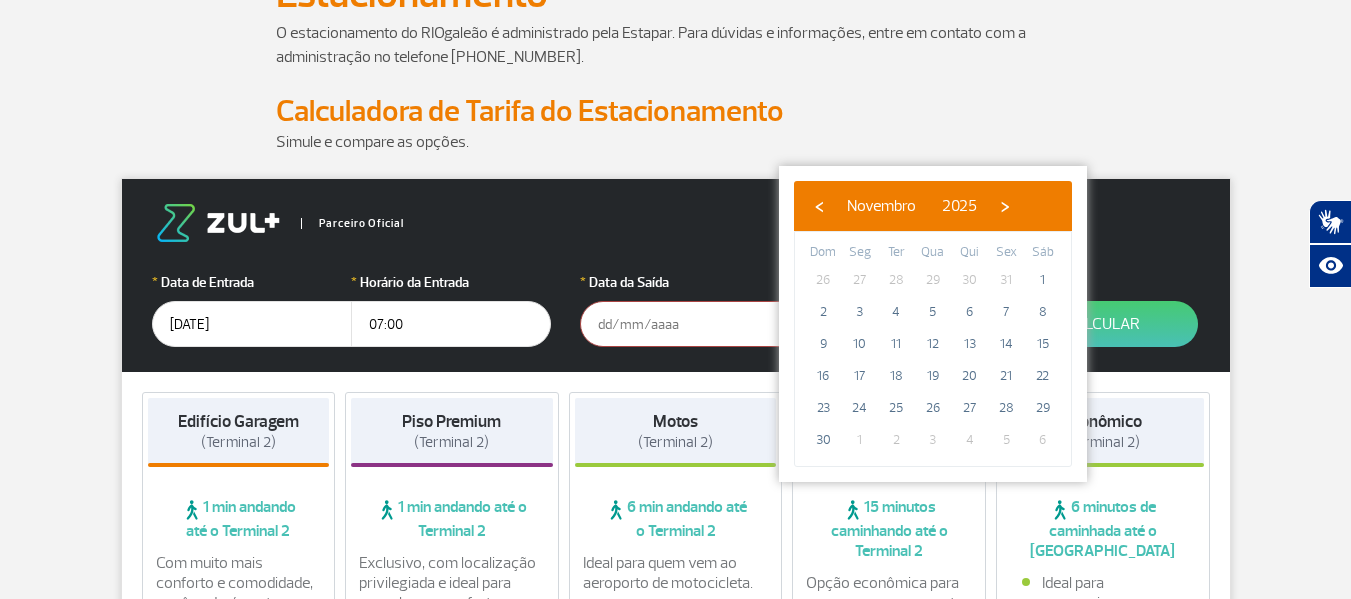 click on "›" 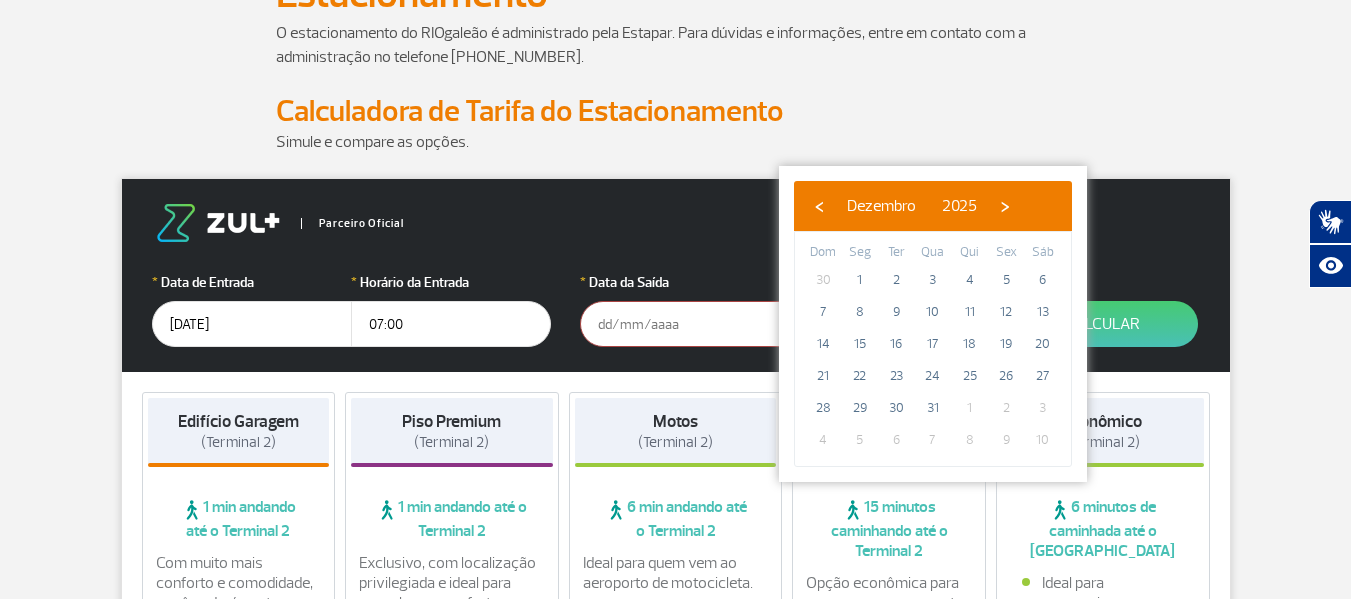 click on "›" 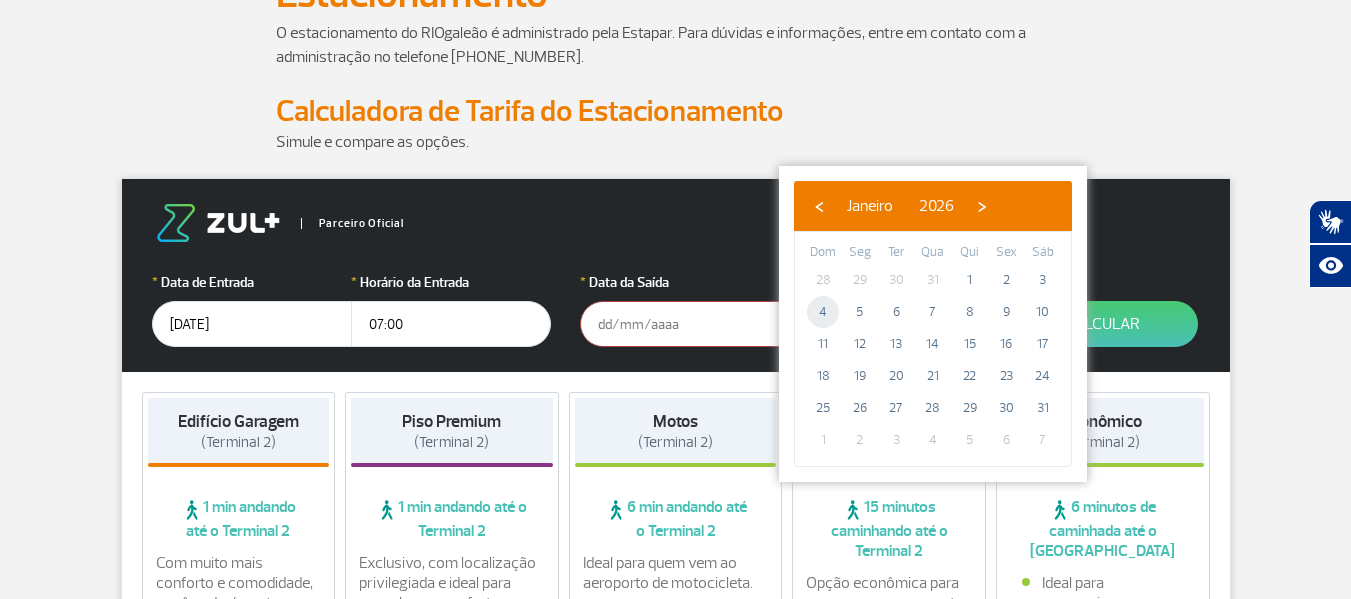 click on "4" 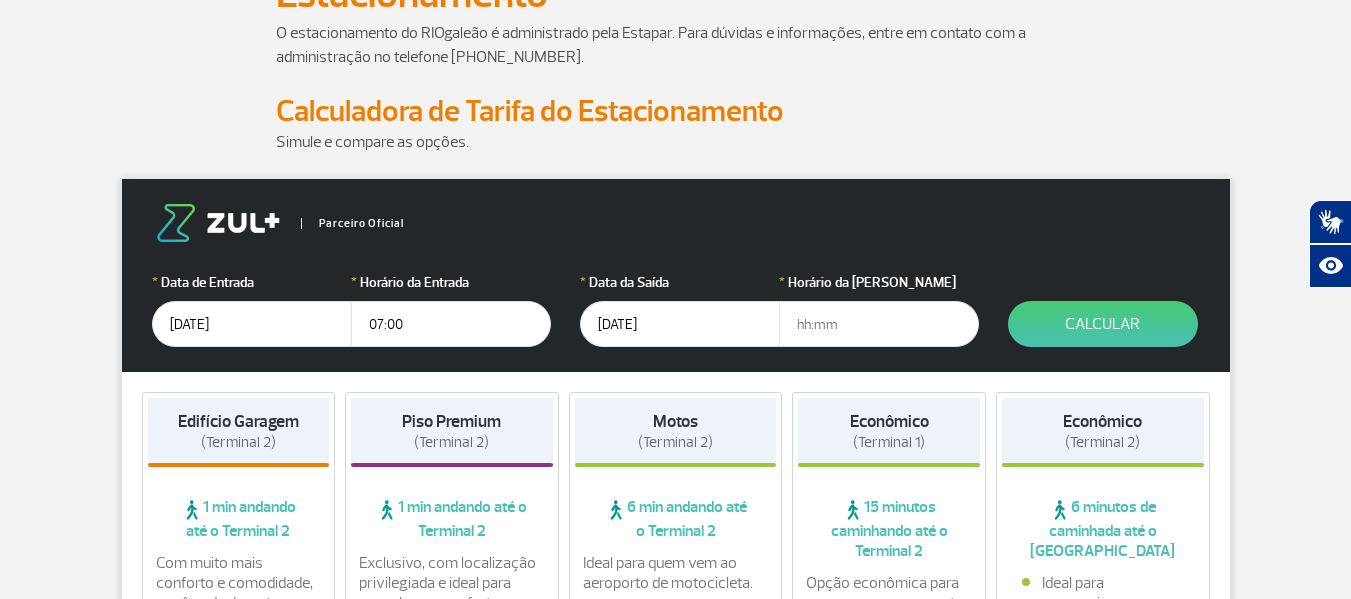 click at bounding box center (879, 324) 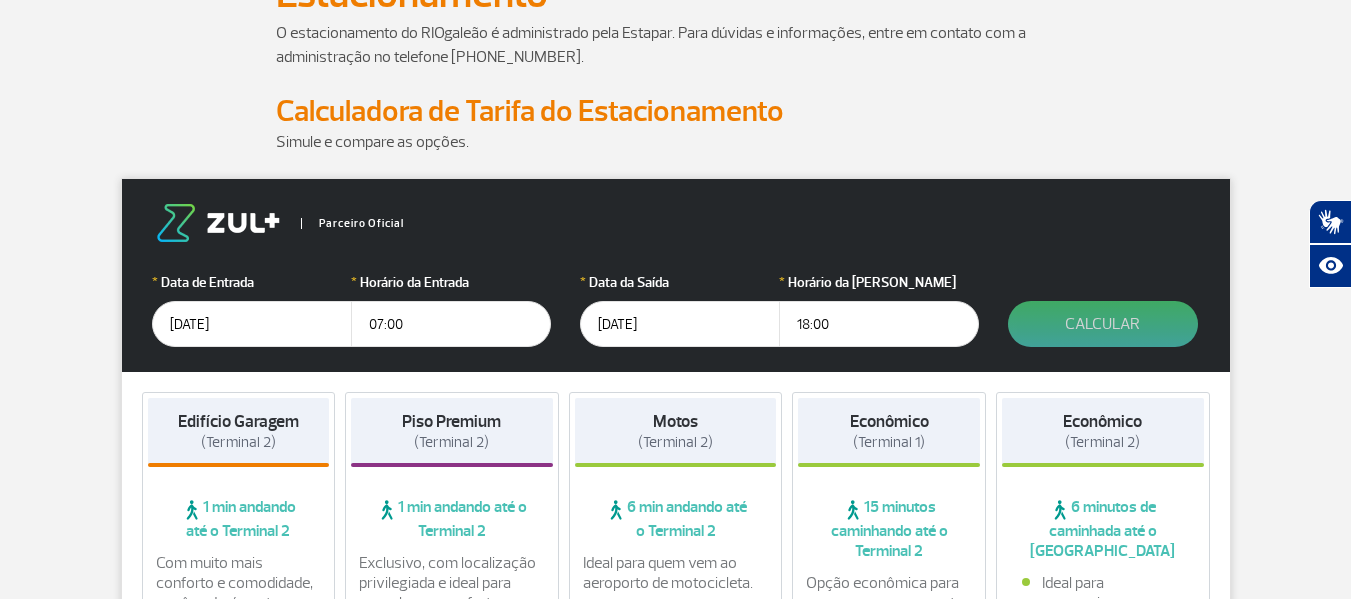 type on "18:00" 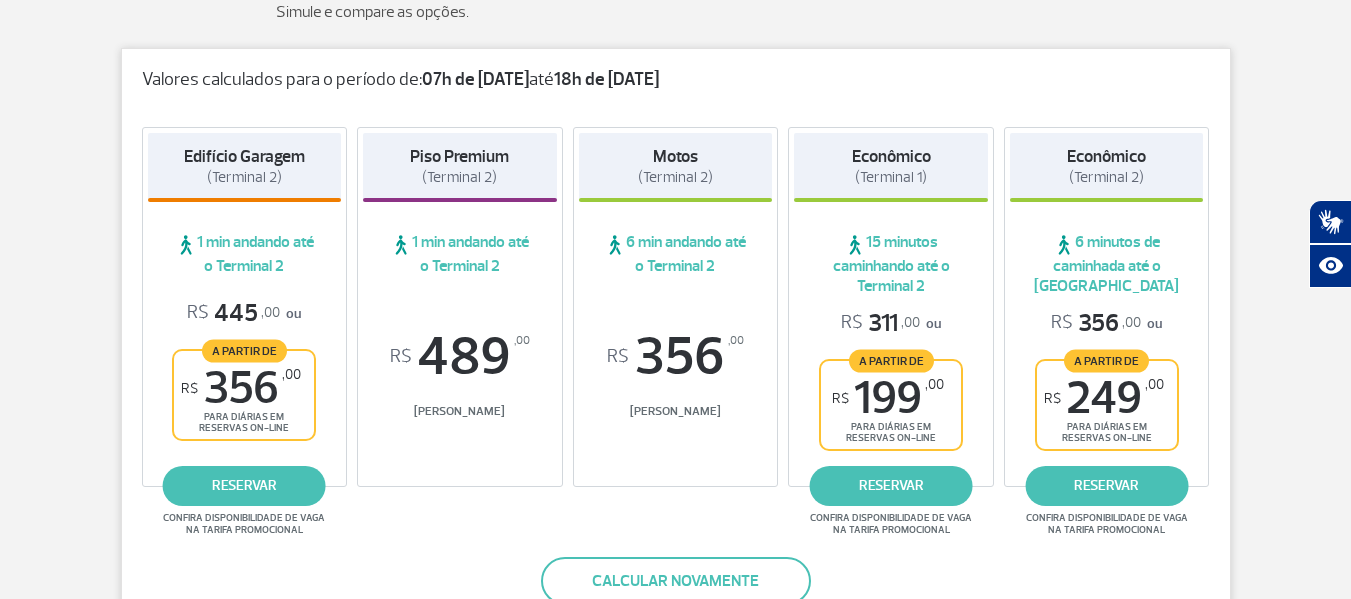 scroll, scrollTop: 329, scrollLeft: 0, axis: vertical 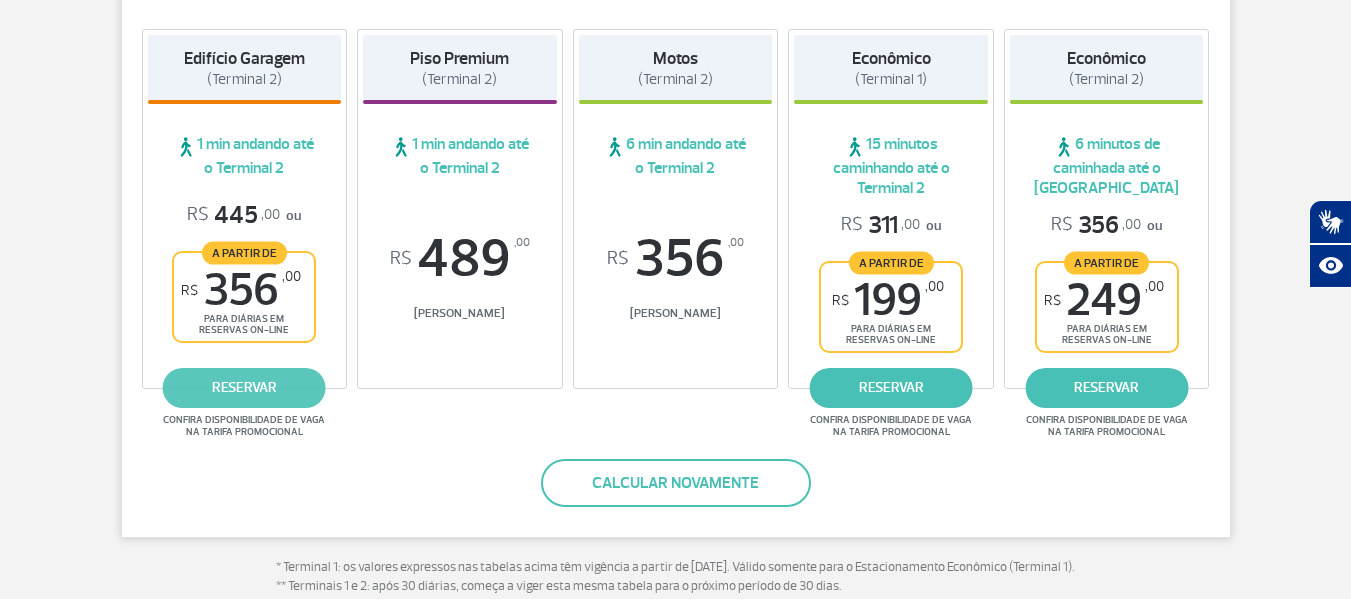 click on "reservar" at bounding box center [244, 388] 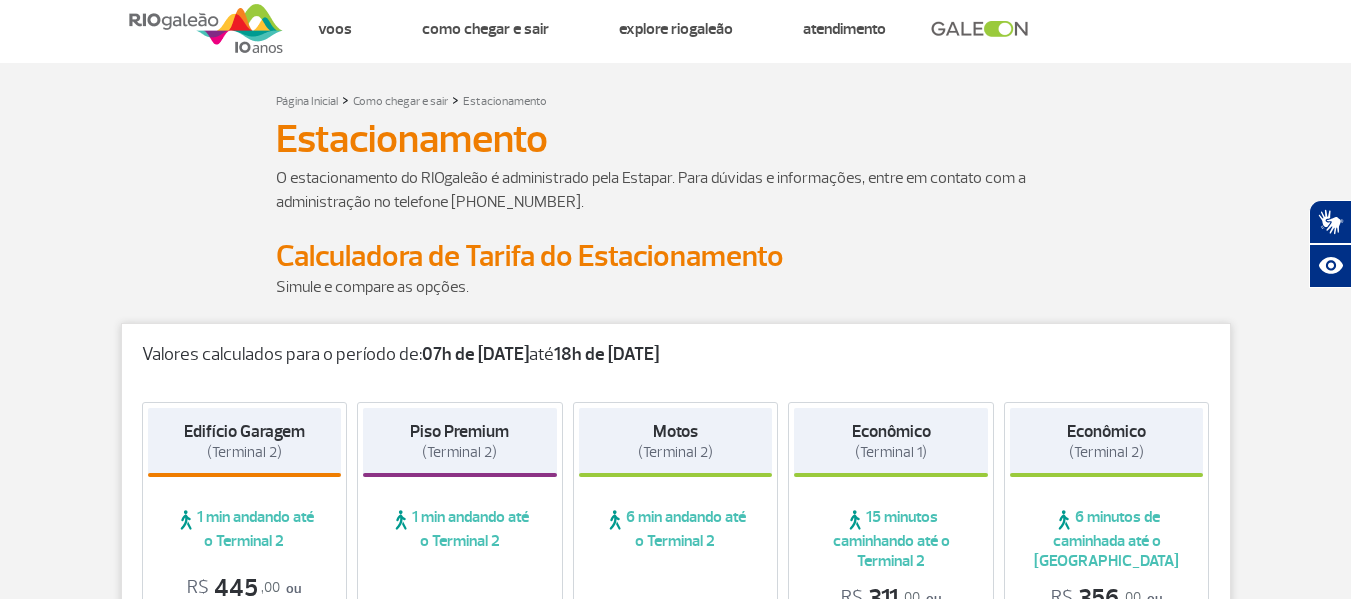scroll, scrollTop: 0, scrollLeft: 0, axis: both 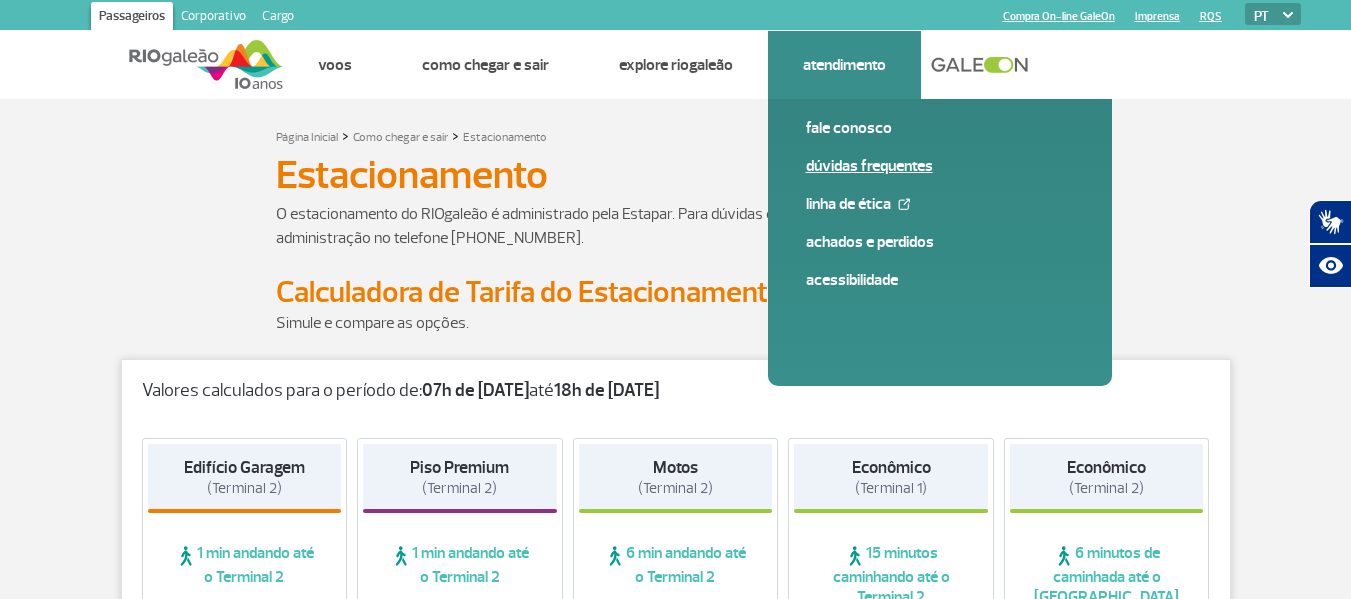 click on "Dúvidas Frequentes" at bounding box center (940, 166) 